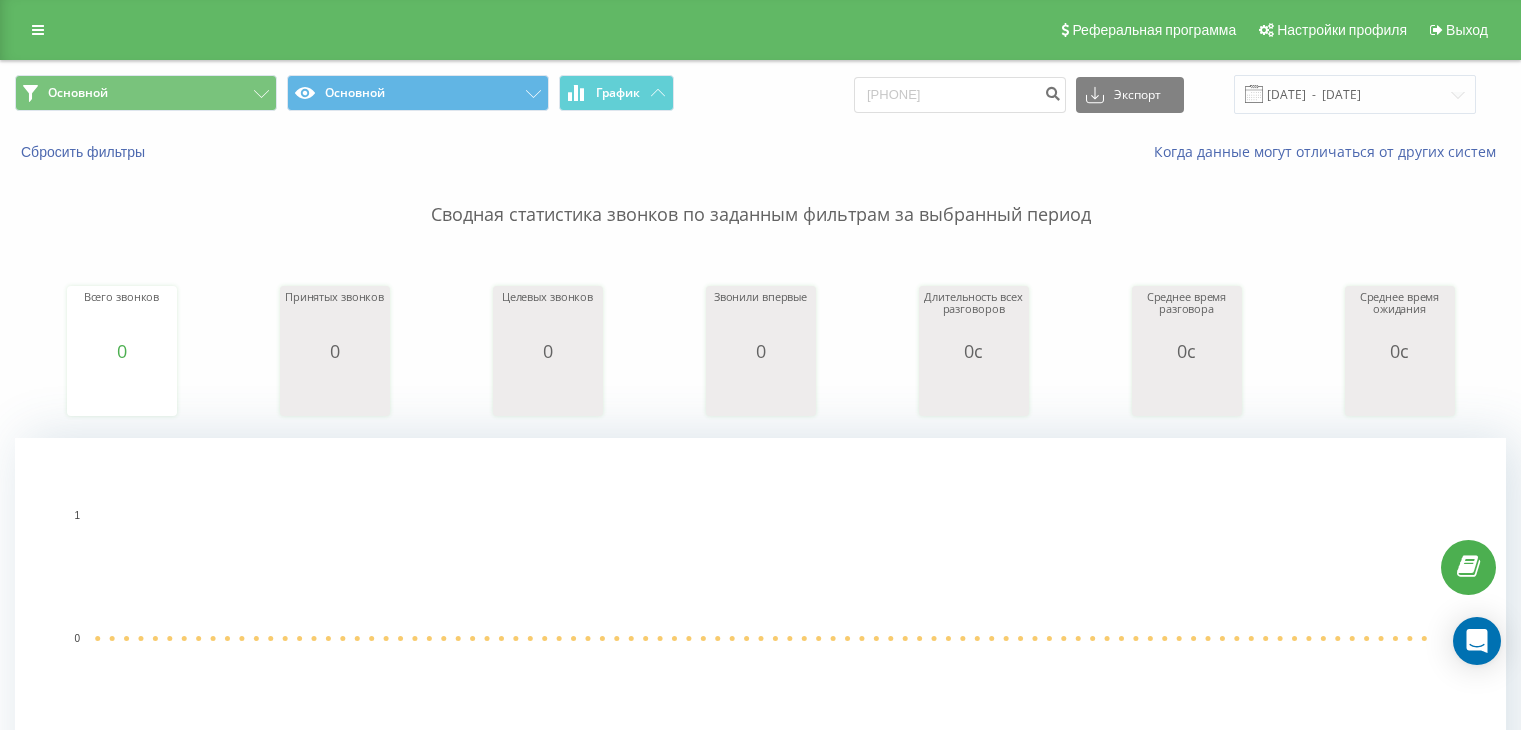 scroll, scrollTop: 0, scrollLeft: 0, axis: both 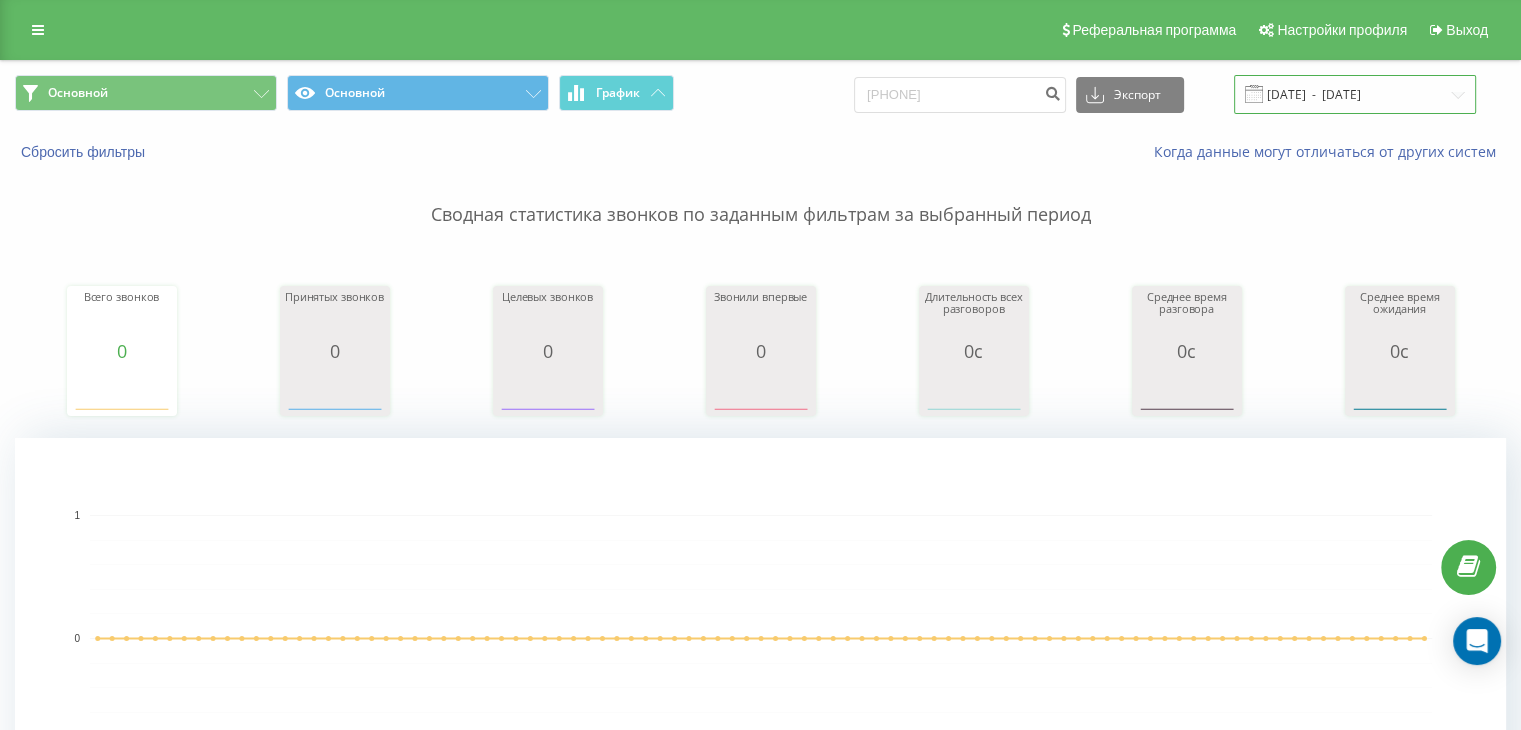 click on "[DATE]  -  [DATE]" at bounding box center [1355, 94] 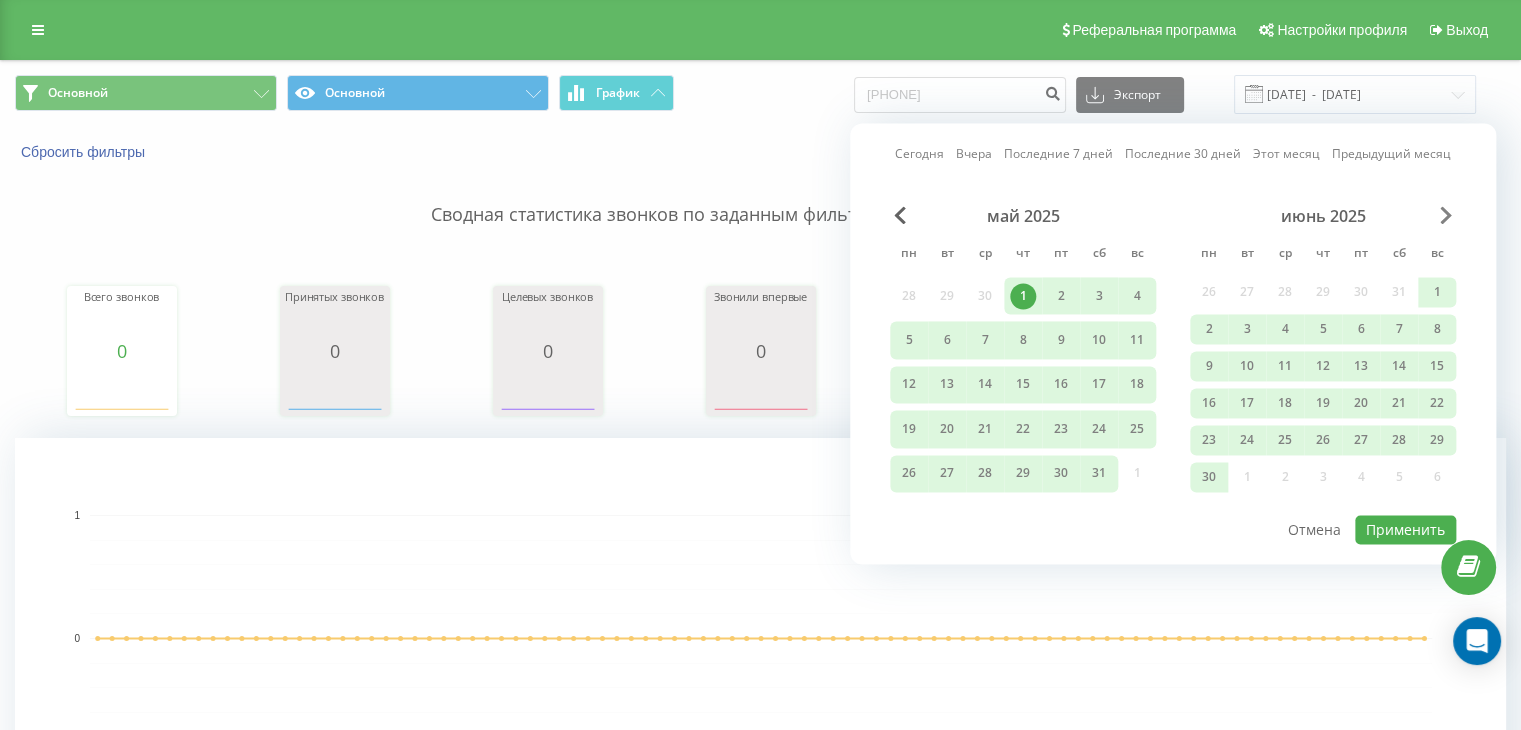 click at bounding box center [1446, 215] 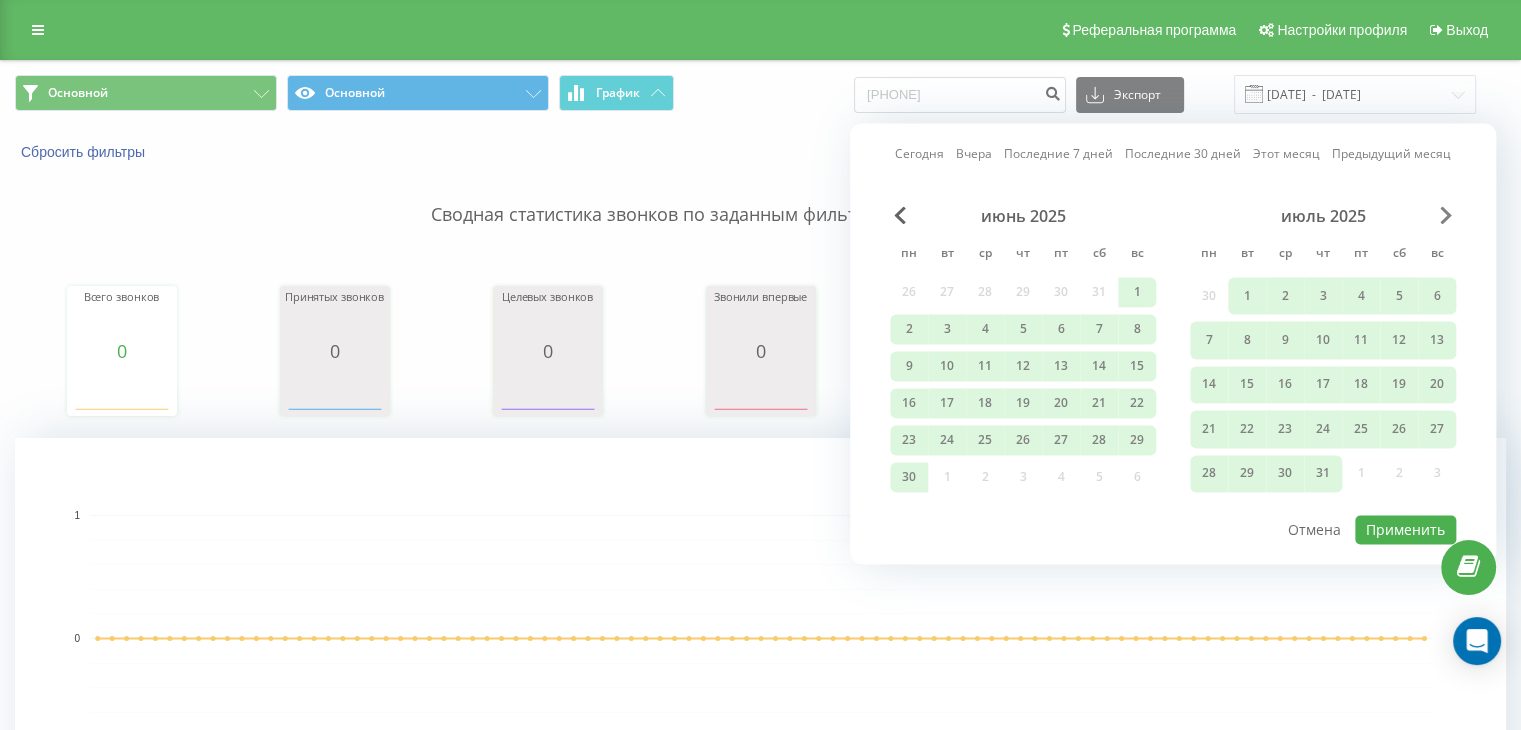 click at bounding box center (1446, 215) 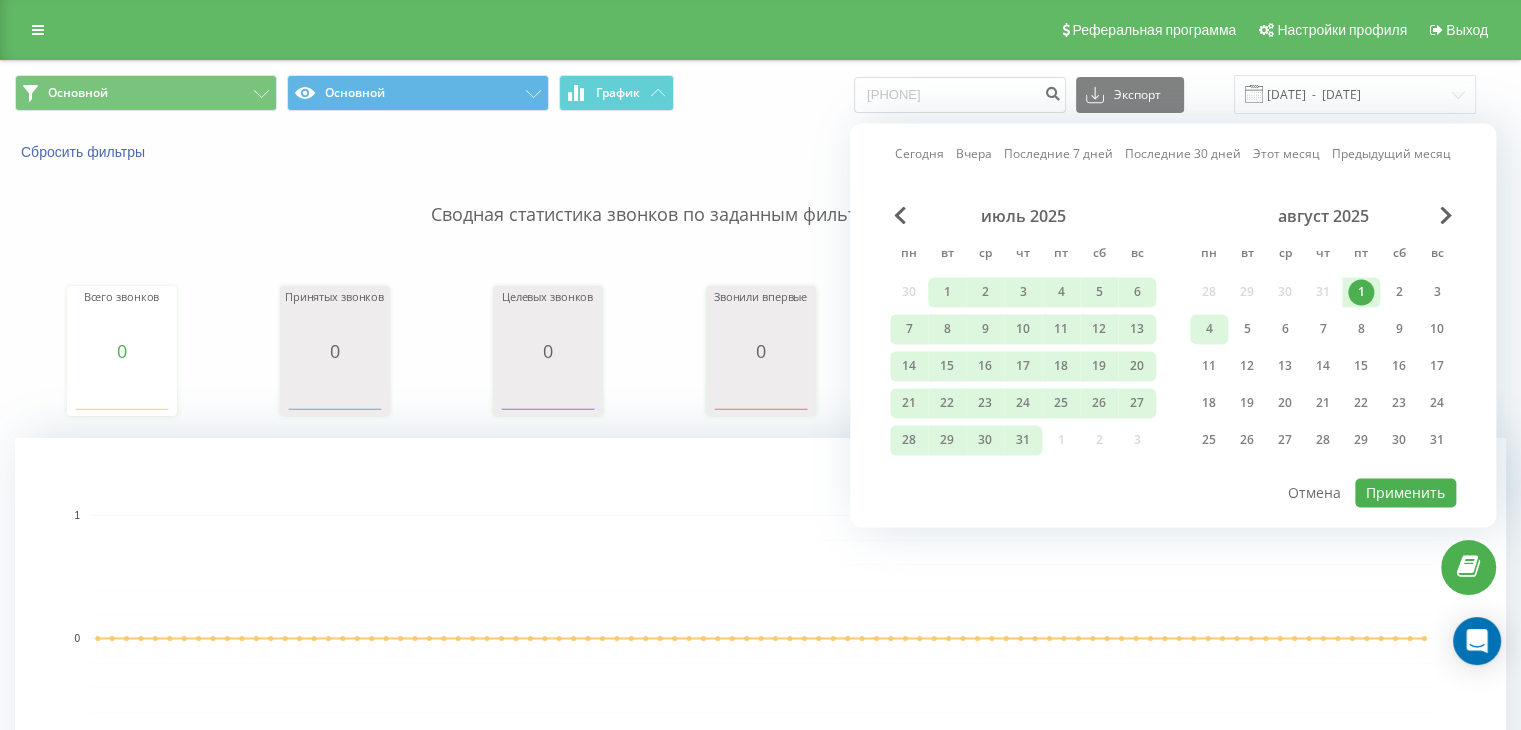 click on "4" at bounding box center (1209, 329) 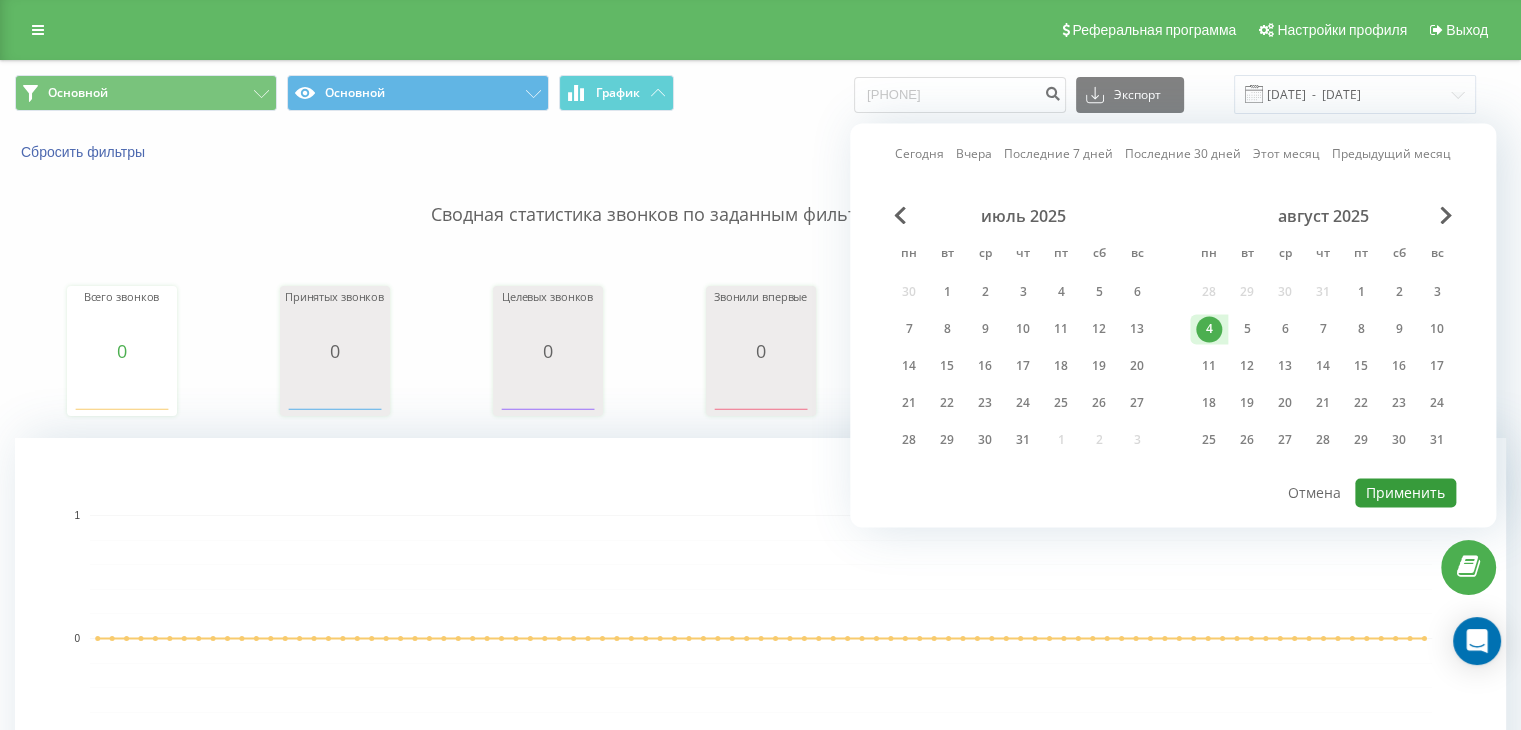 click on "Применить" at bounding box center (1405, 492) 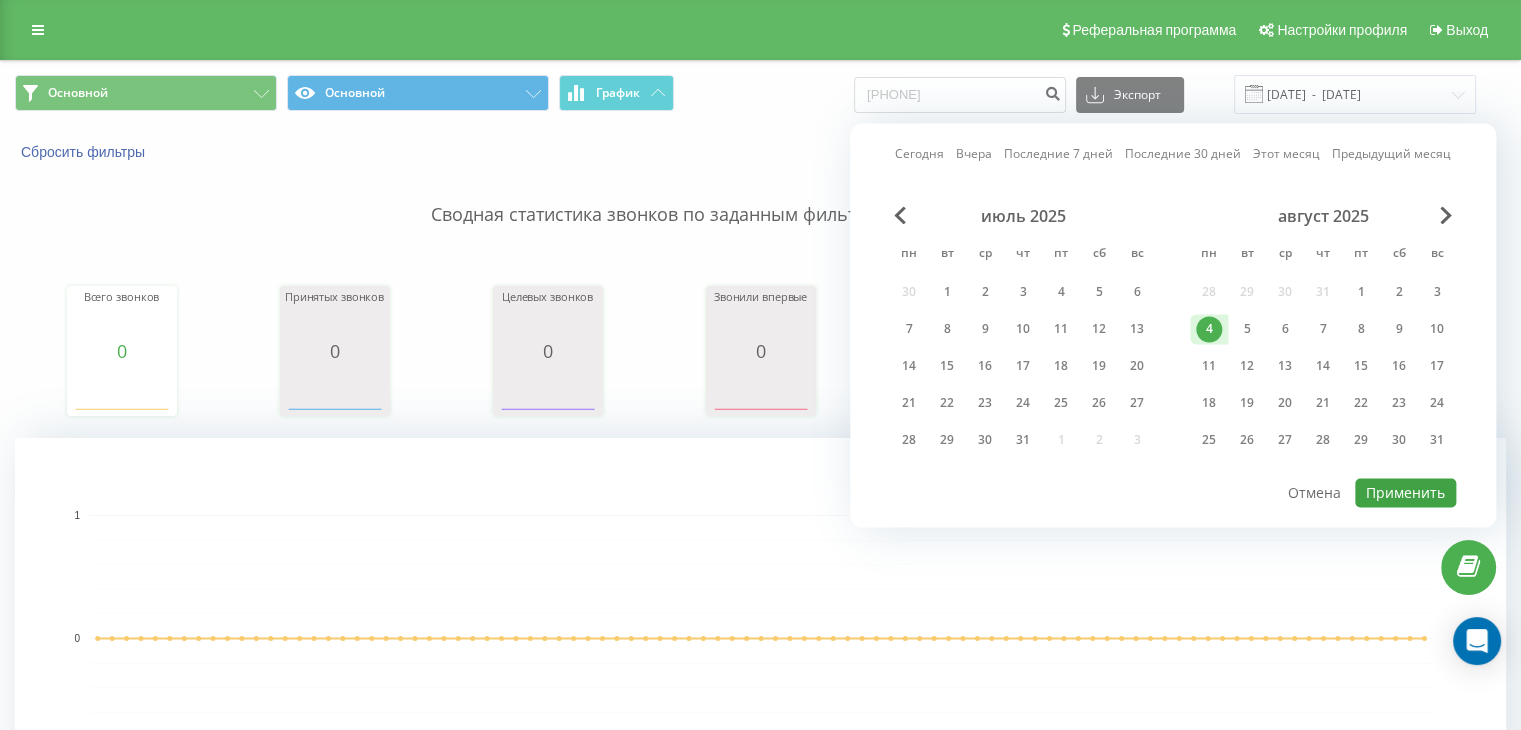 type on "04.08.2025  -  04.08.2025" 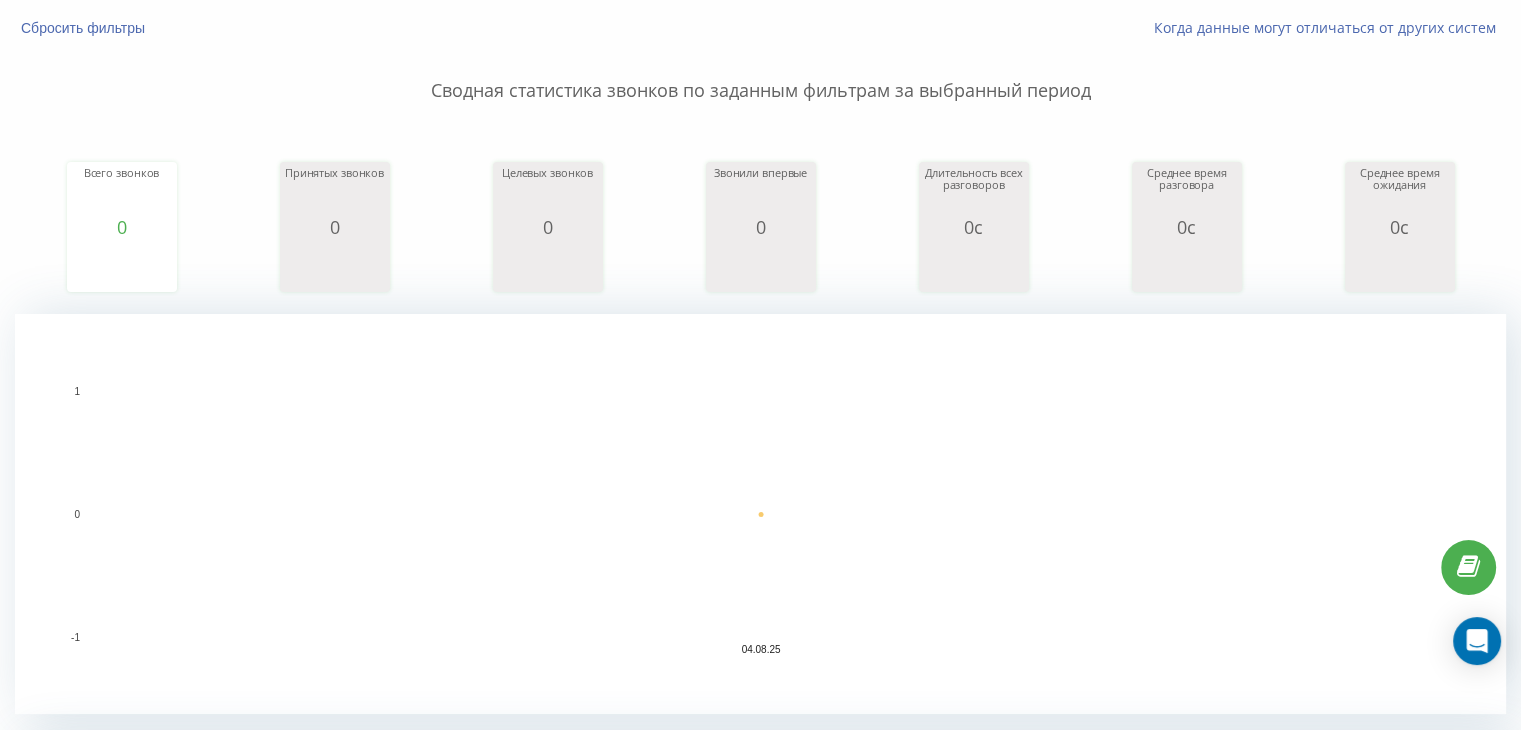 scroll, scrollTop: 0, scrollLeft: 0, axis: both 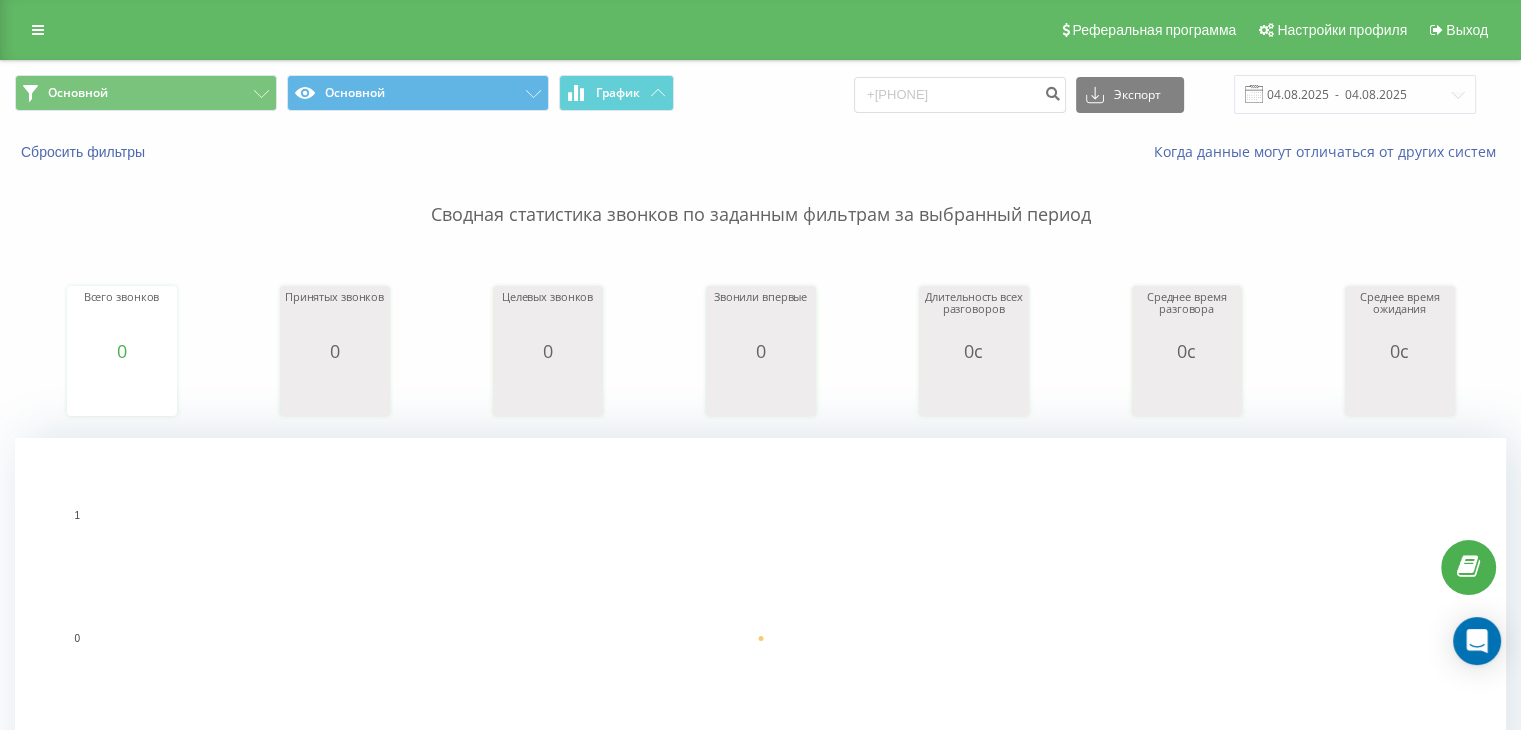 click on "Когда данные могут отличаться от других систем" at bounding box center (1045, 152) 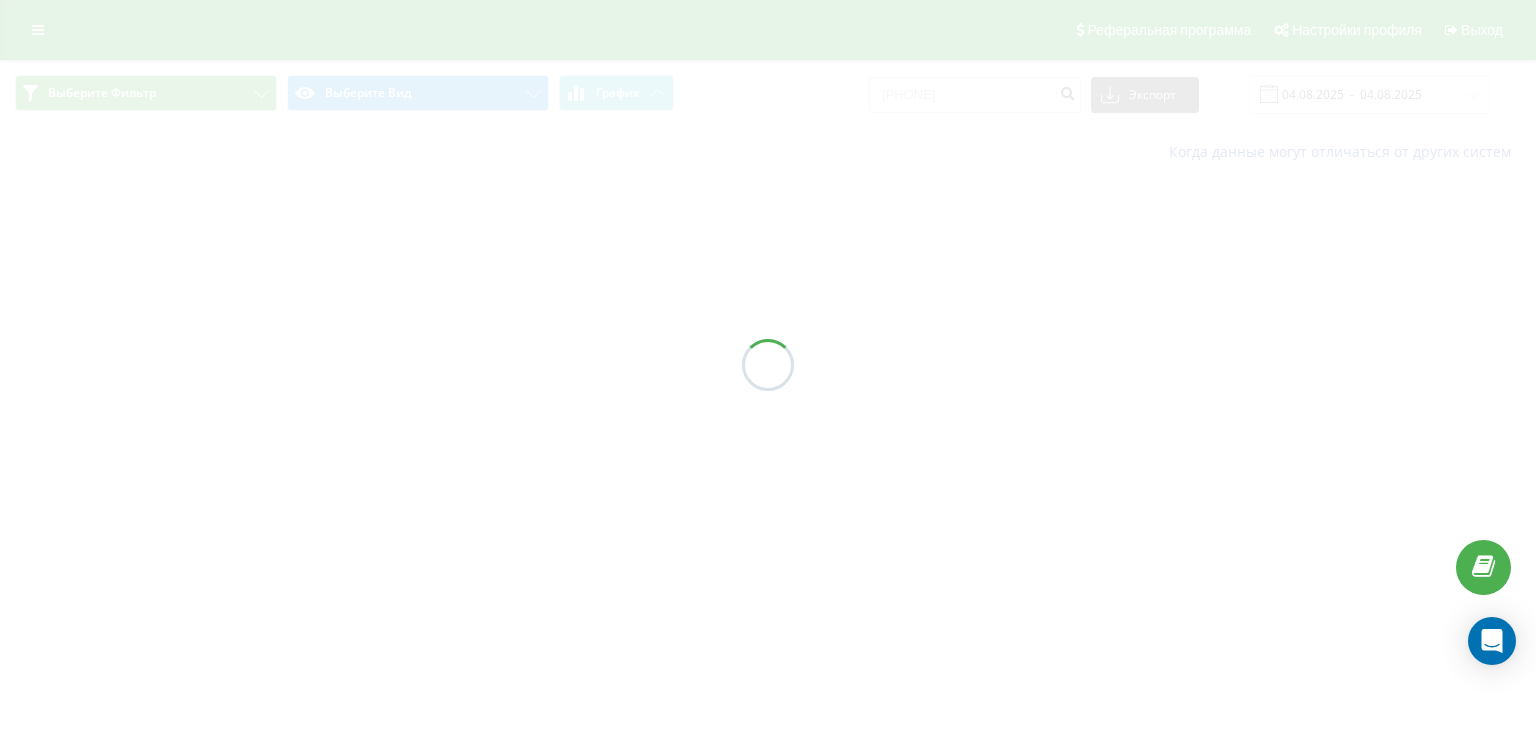 scroll, scrollTop: 0, scrollLeft: 0, axis: both 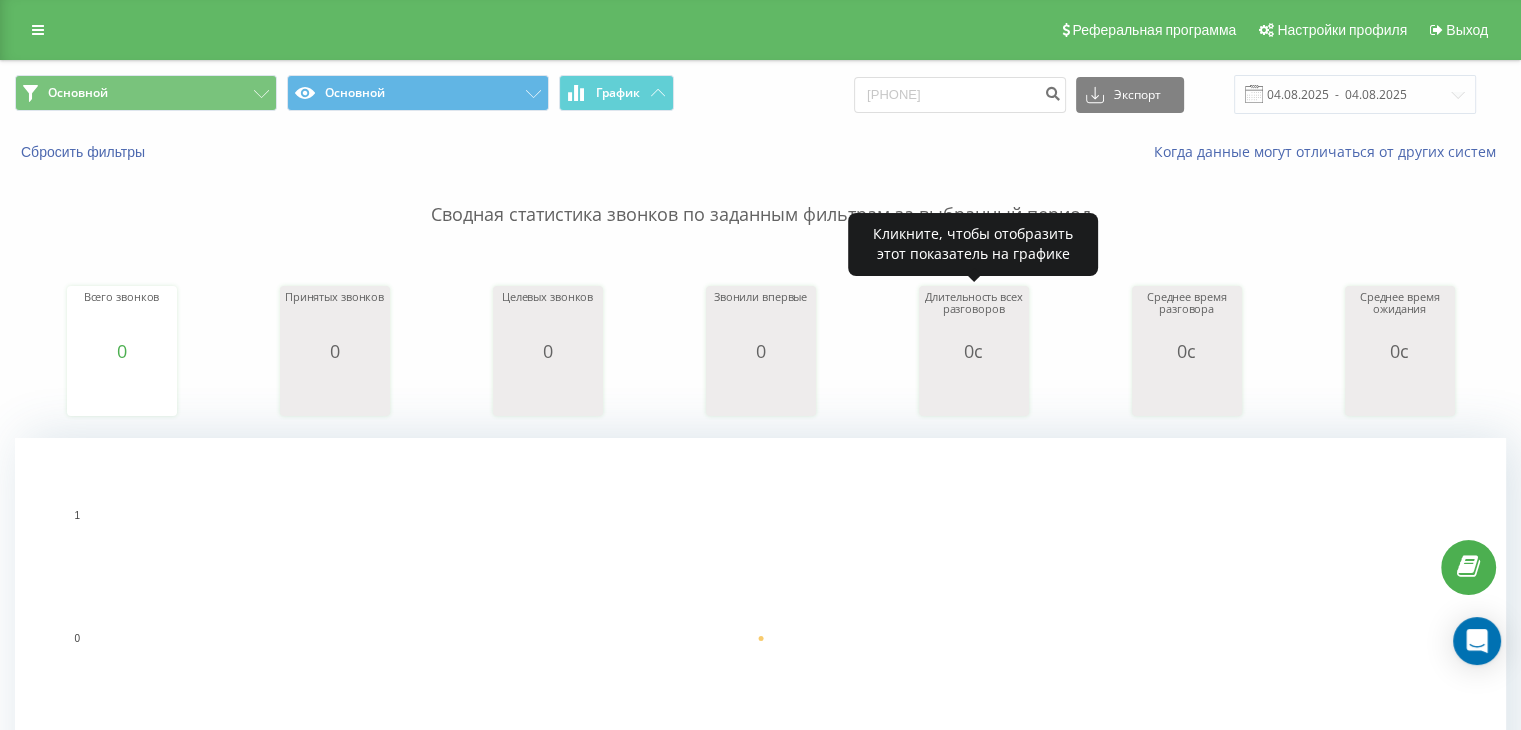 click on "Длительность всех разговоров" at bounding box center [974, 316] 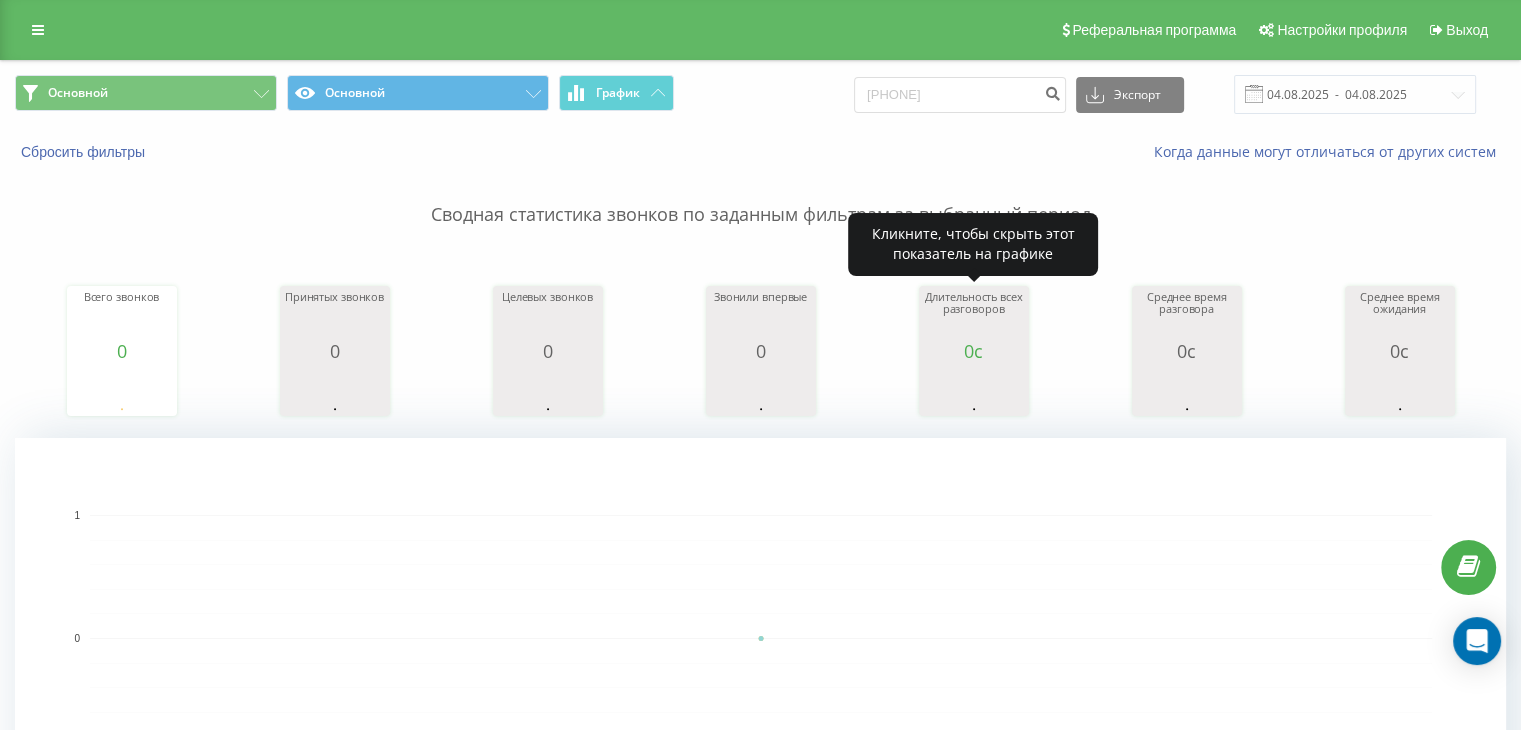 click 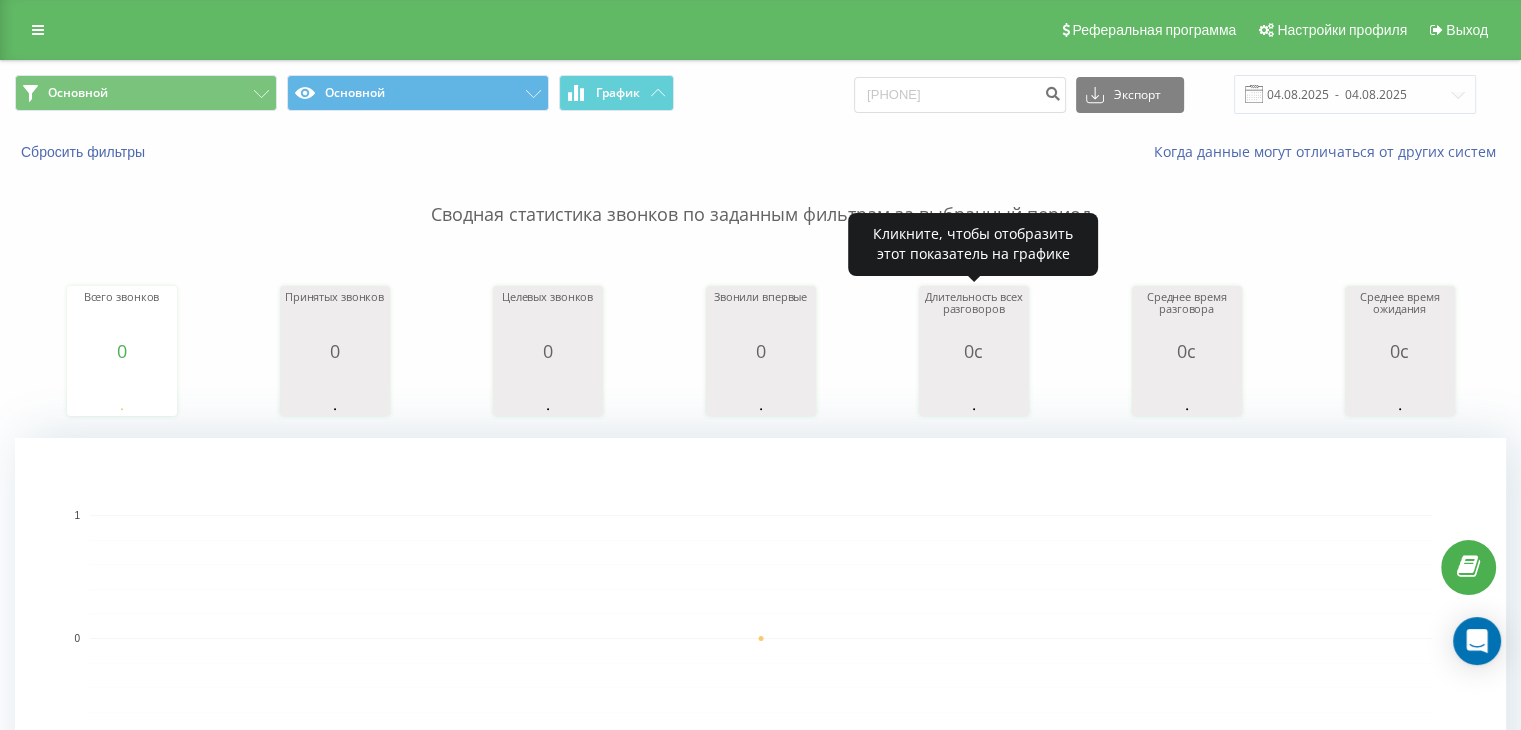 click on "0с" at bounding box center [974, 351] 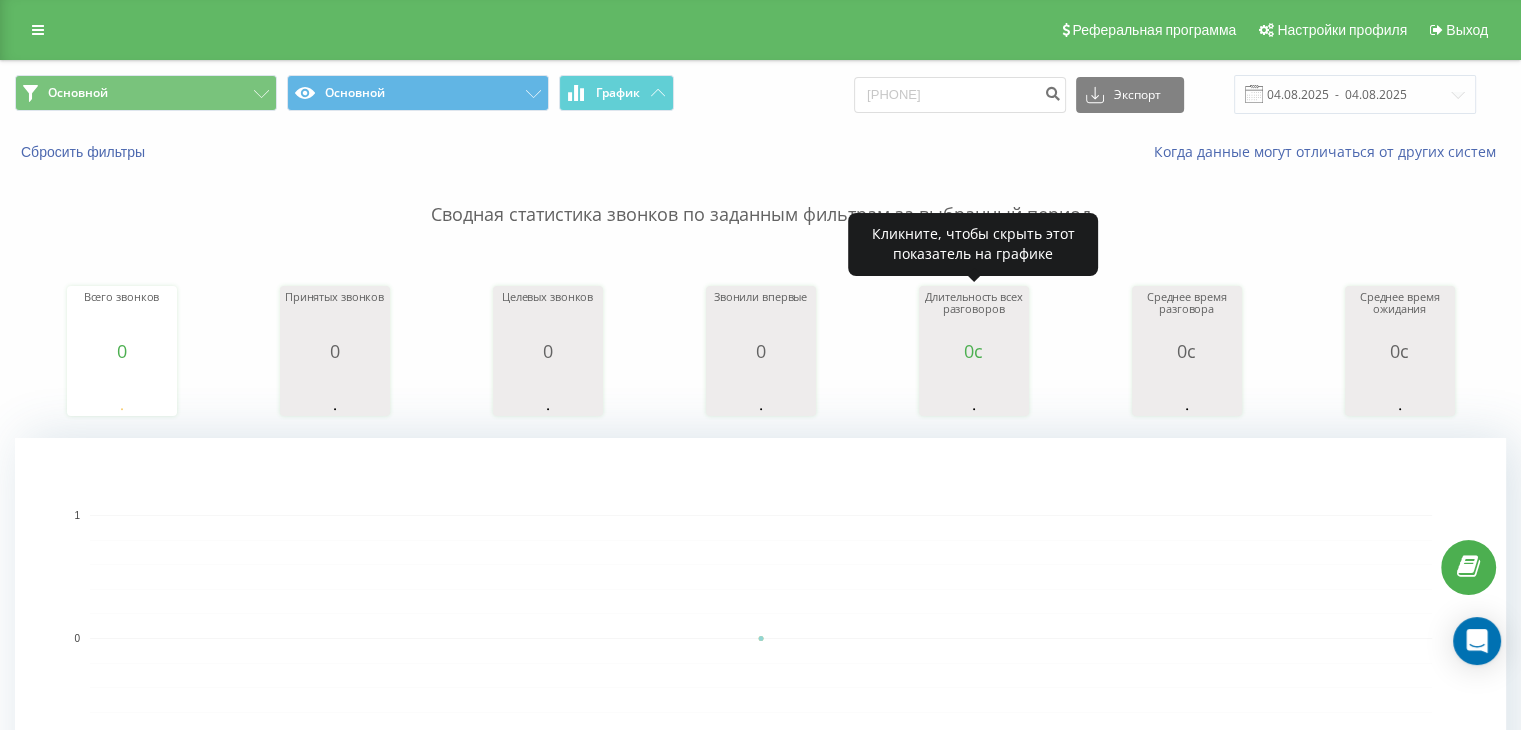 click on "0с" at bounding box center [974, 351] 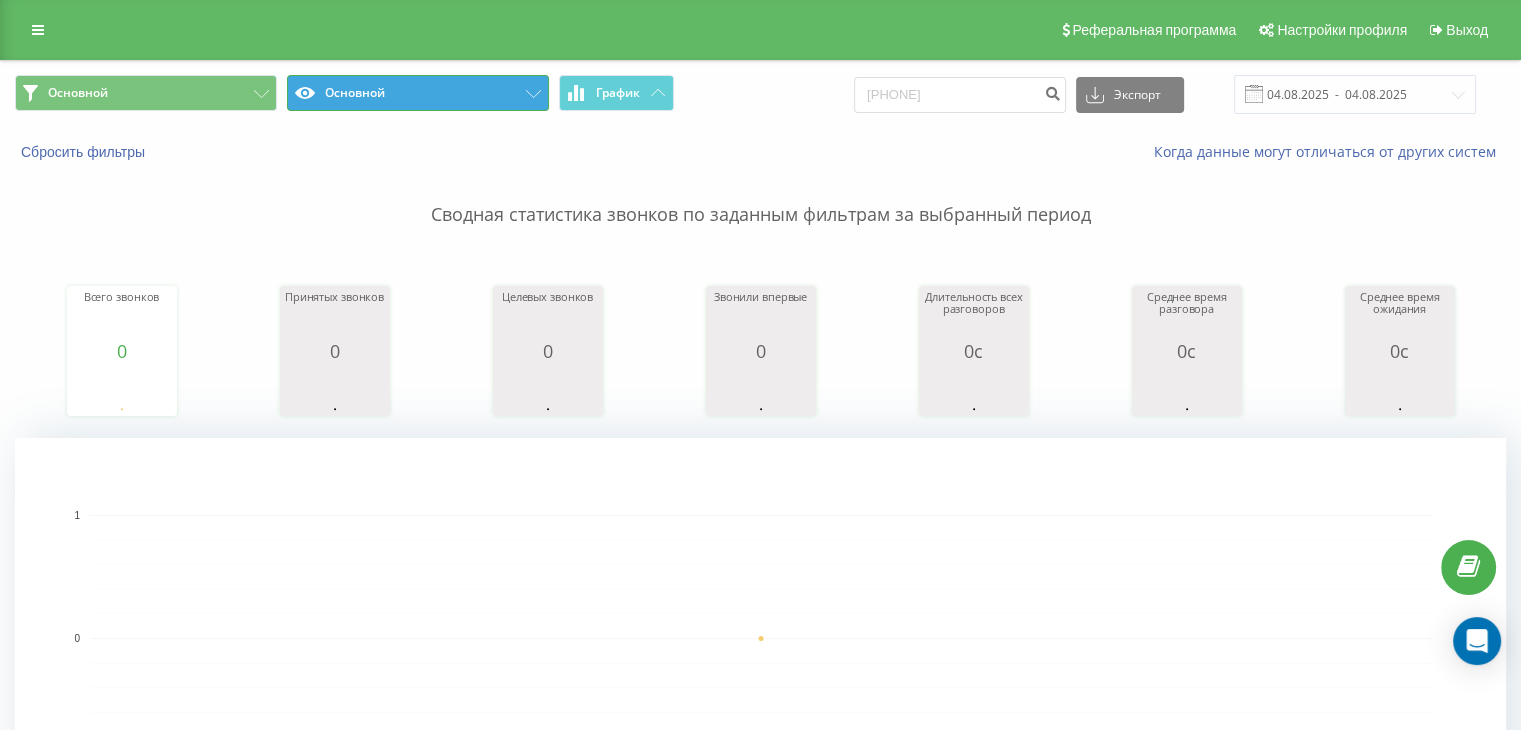 click on "Основной" at bounding box center (418, 93) 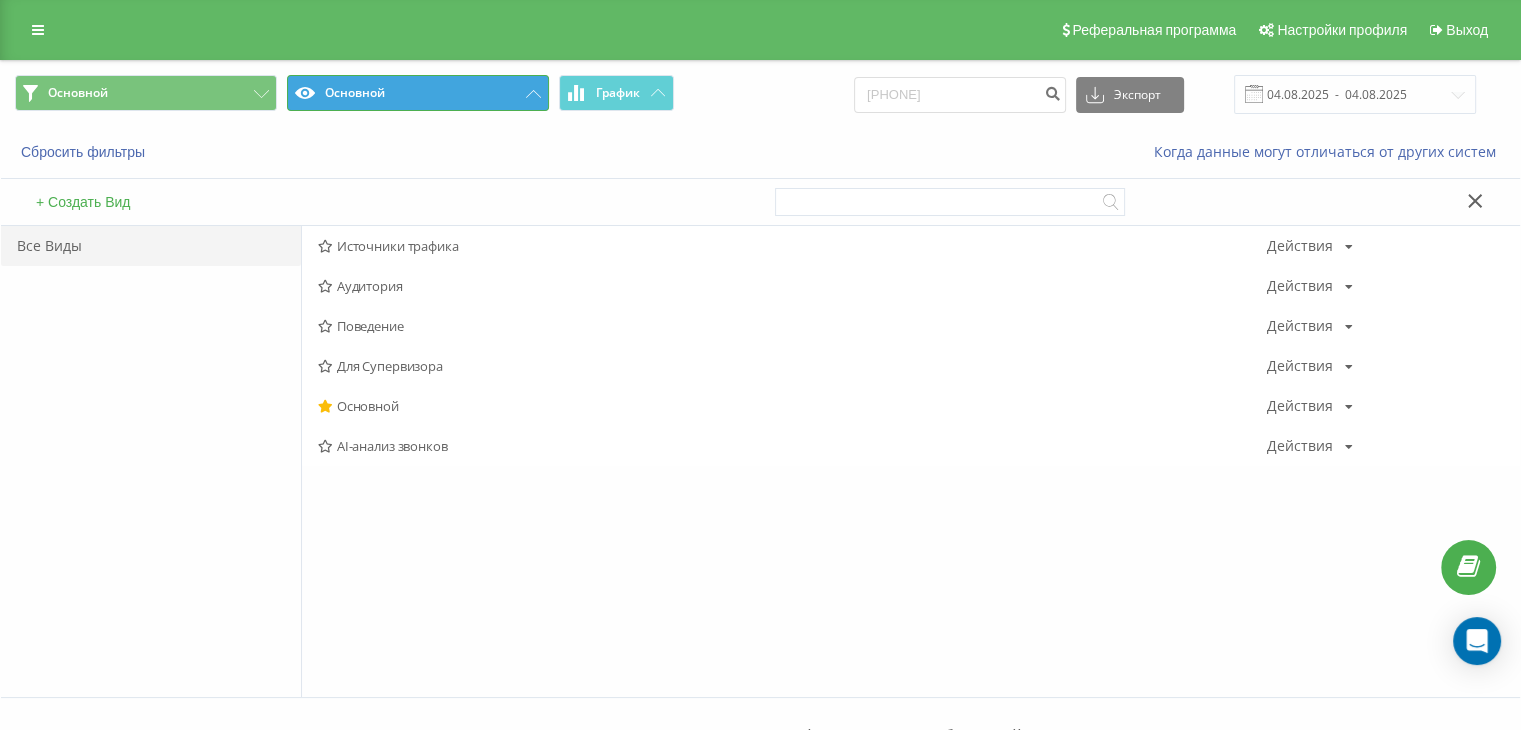 click on "Основной" at bounding box center [418, 93] 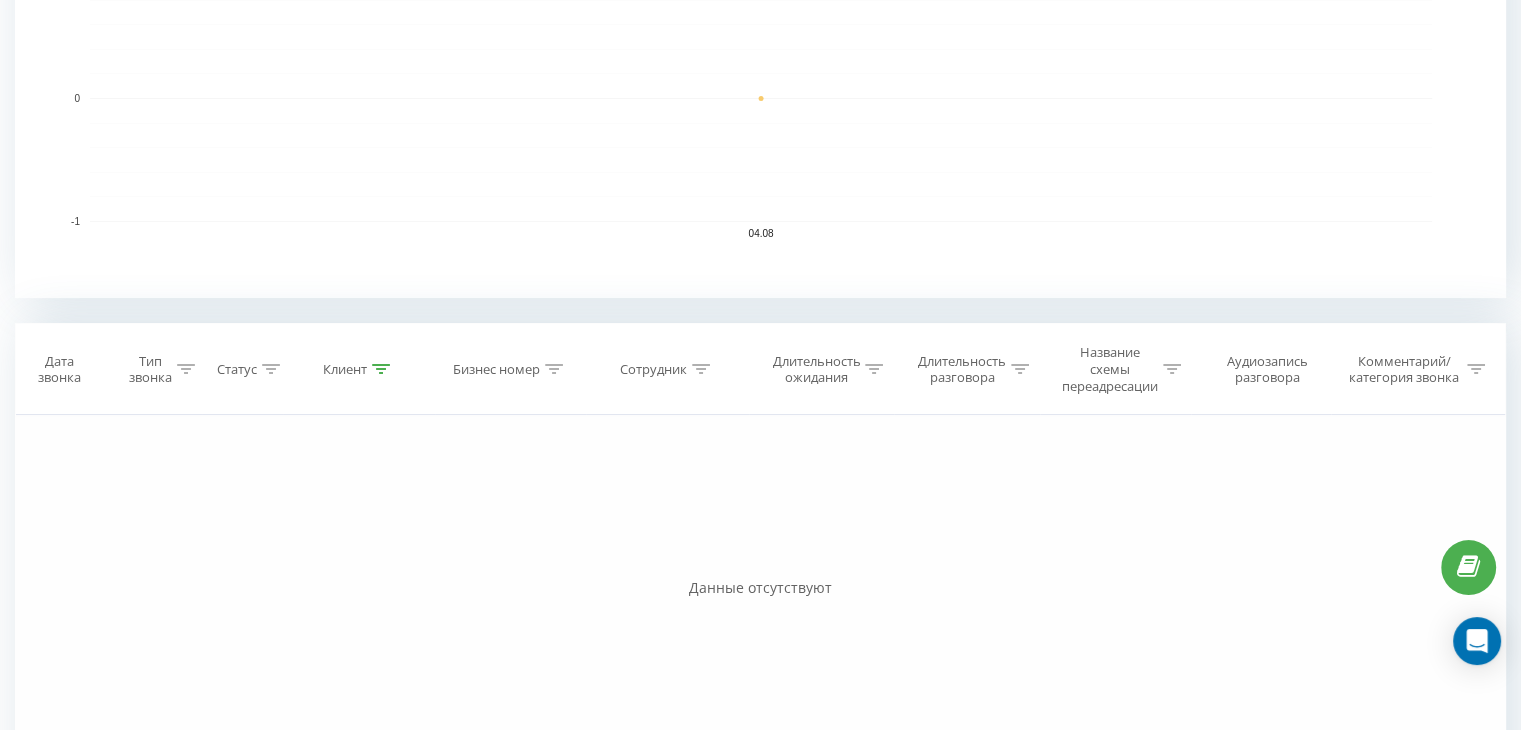 scroll, scrollTop: 0, scrollLeft: 0, axis: both 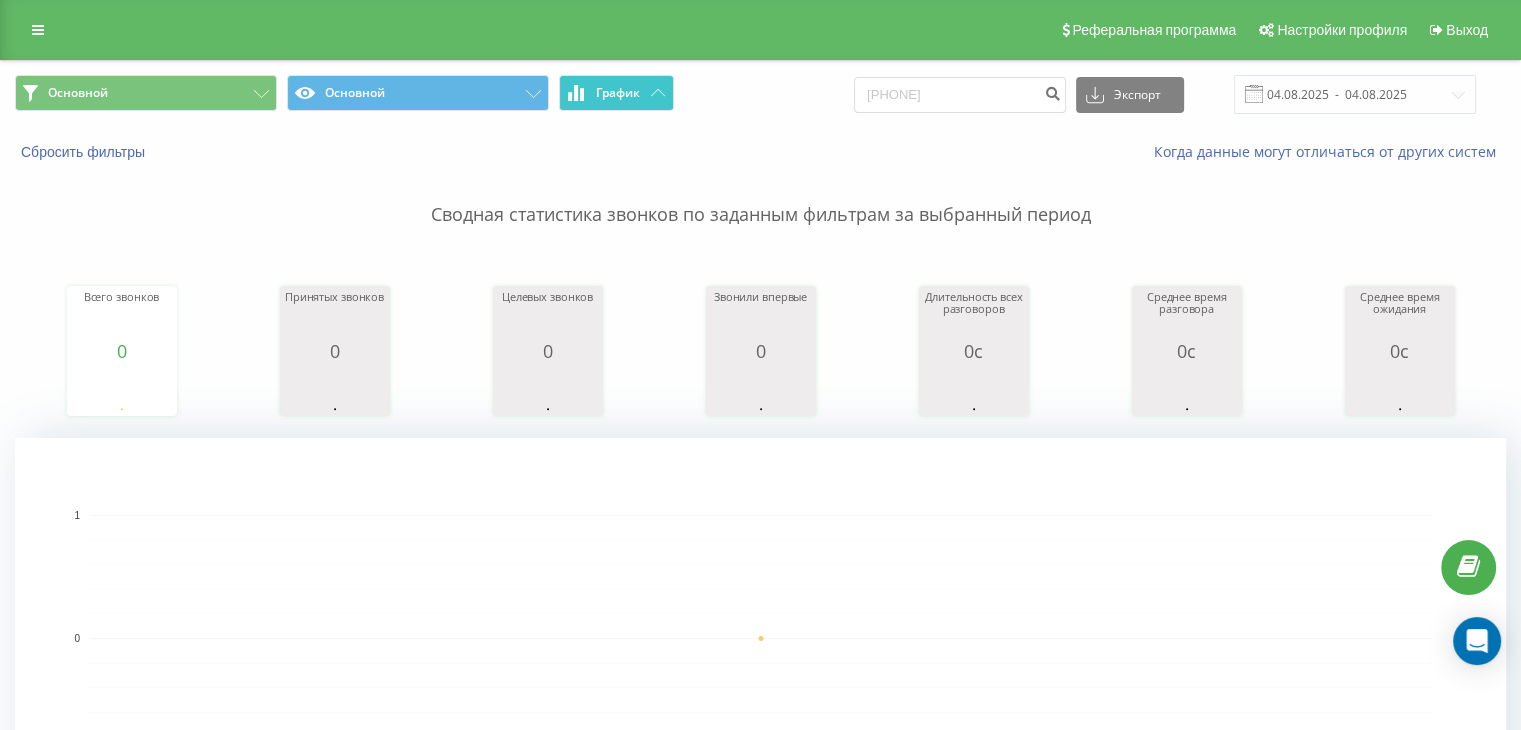 click on "График" at bounding box center [616, 93] 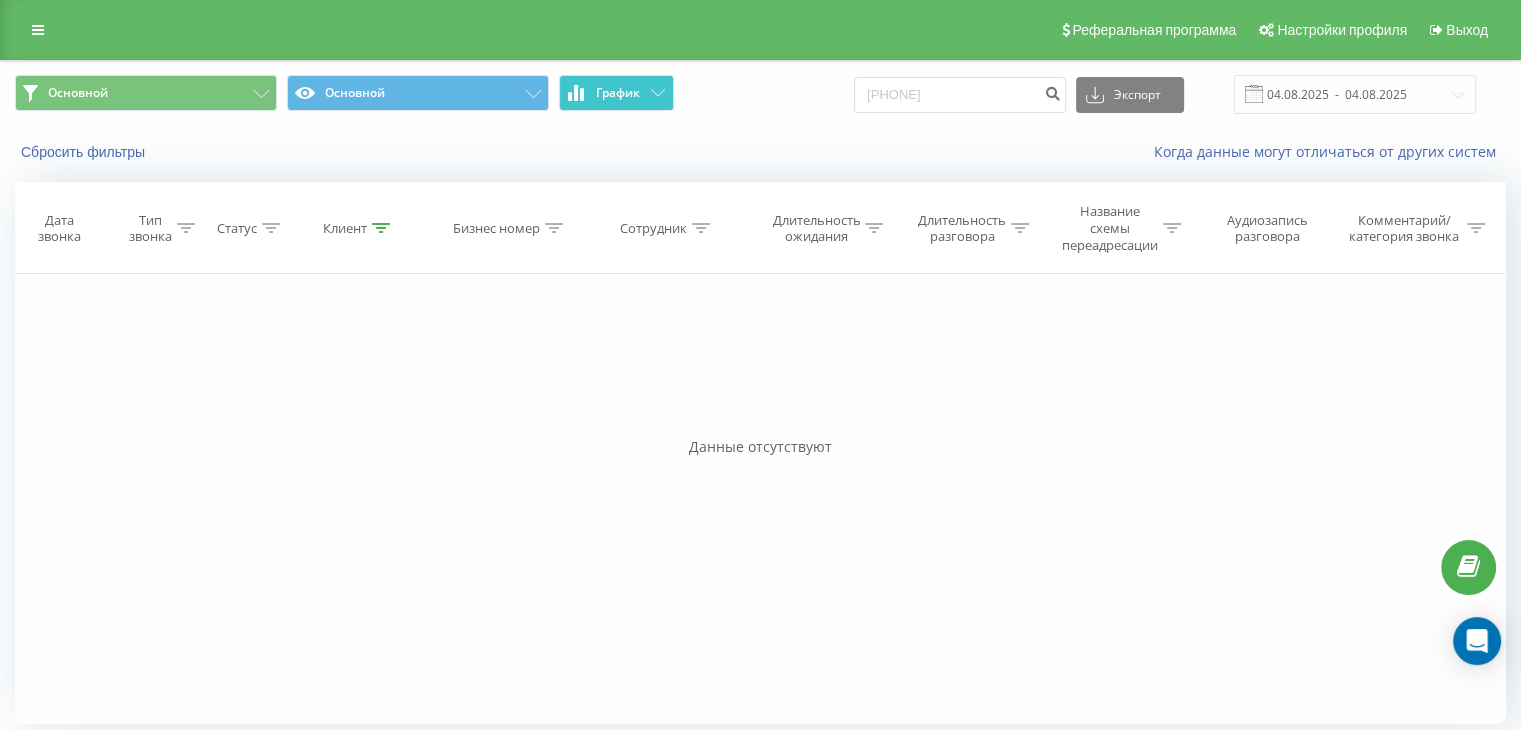click on "График" at bounding box center (616, 93) 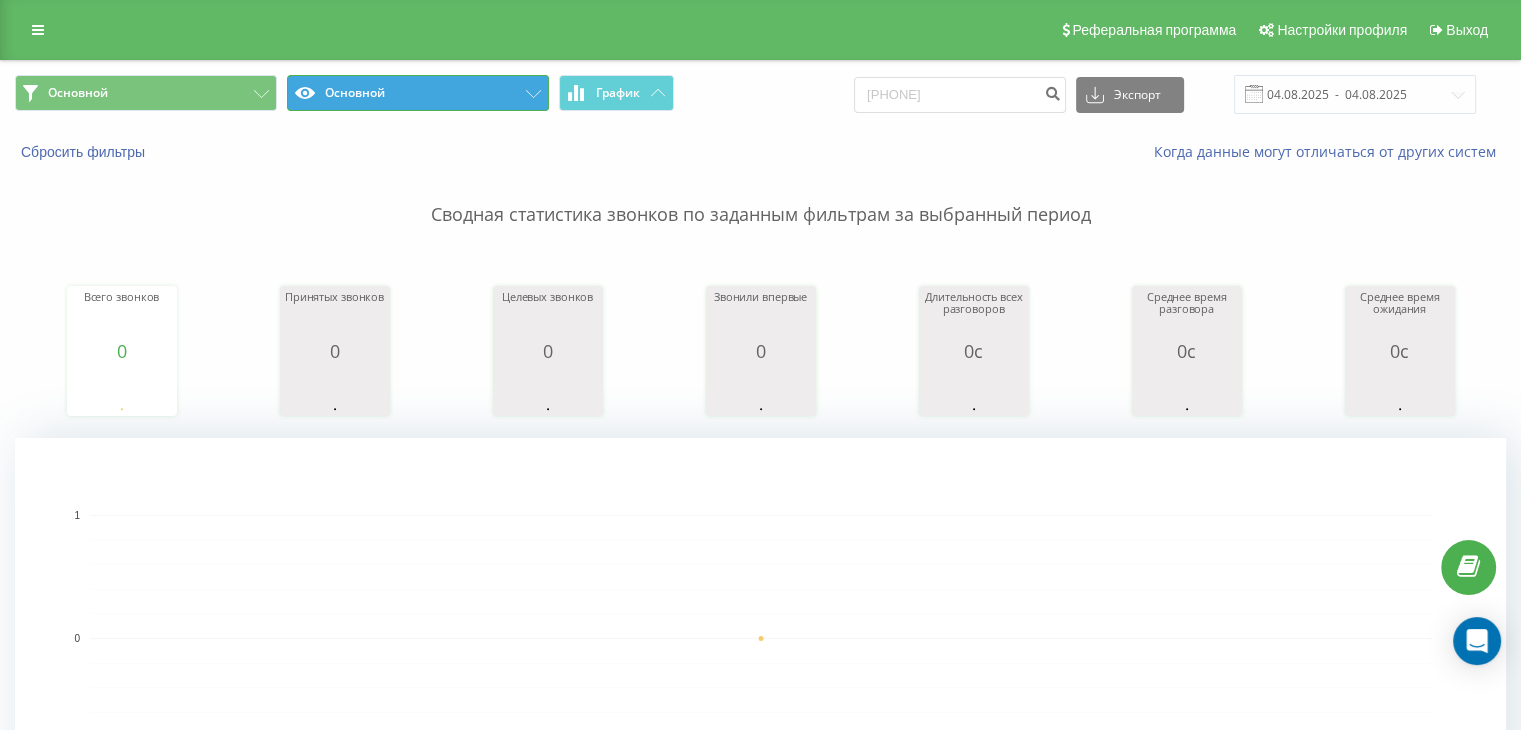 click on "Основной" at bounding box center (418, 93) 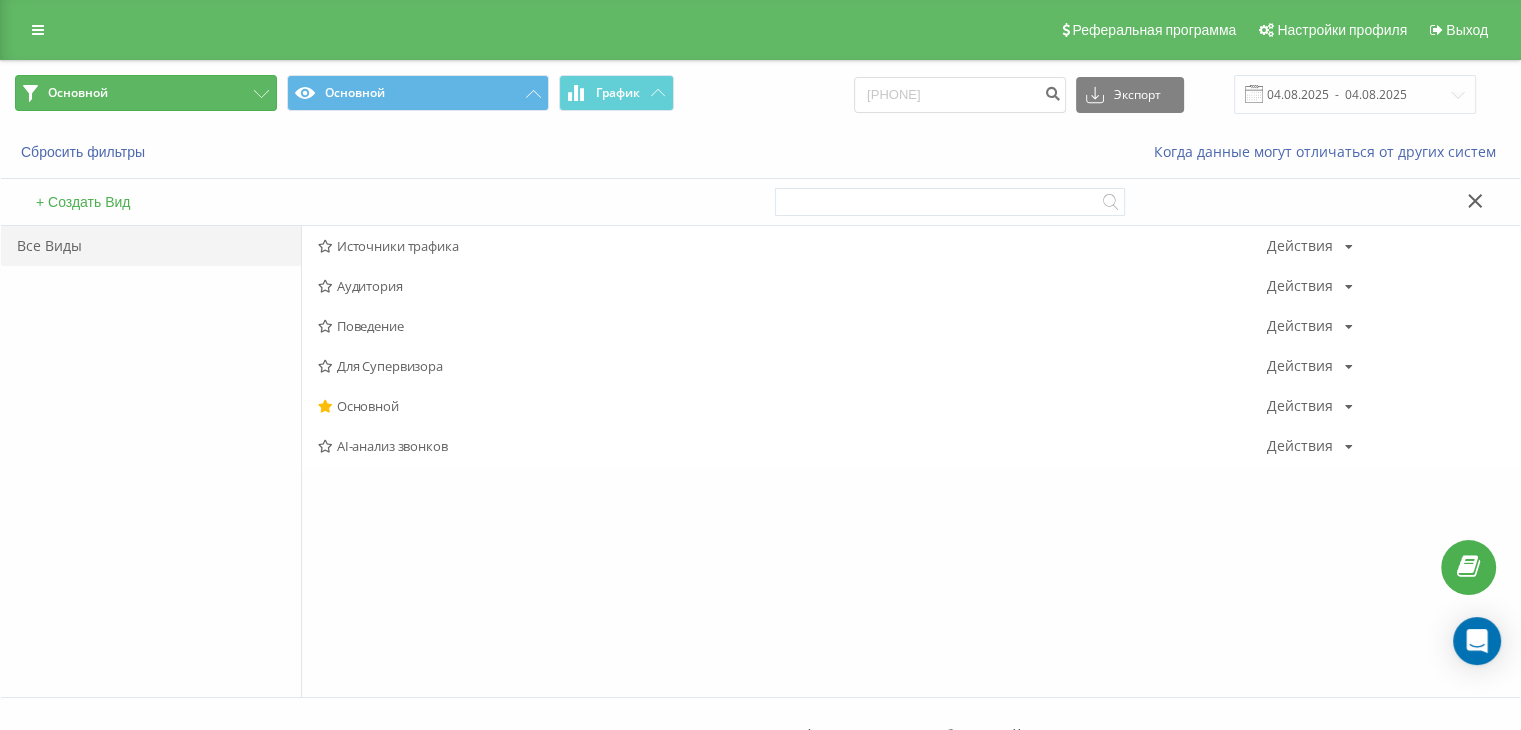 click on "Основной" at bounding box center [146, 93] 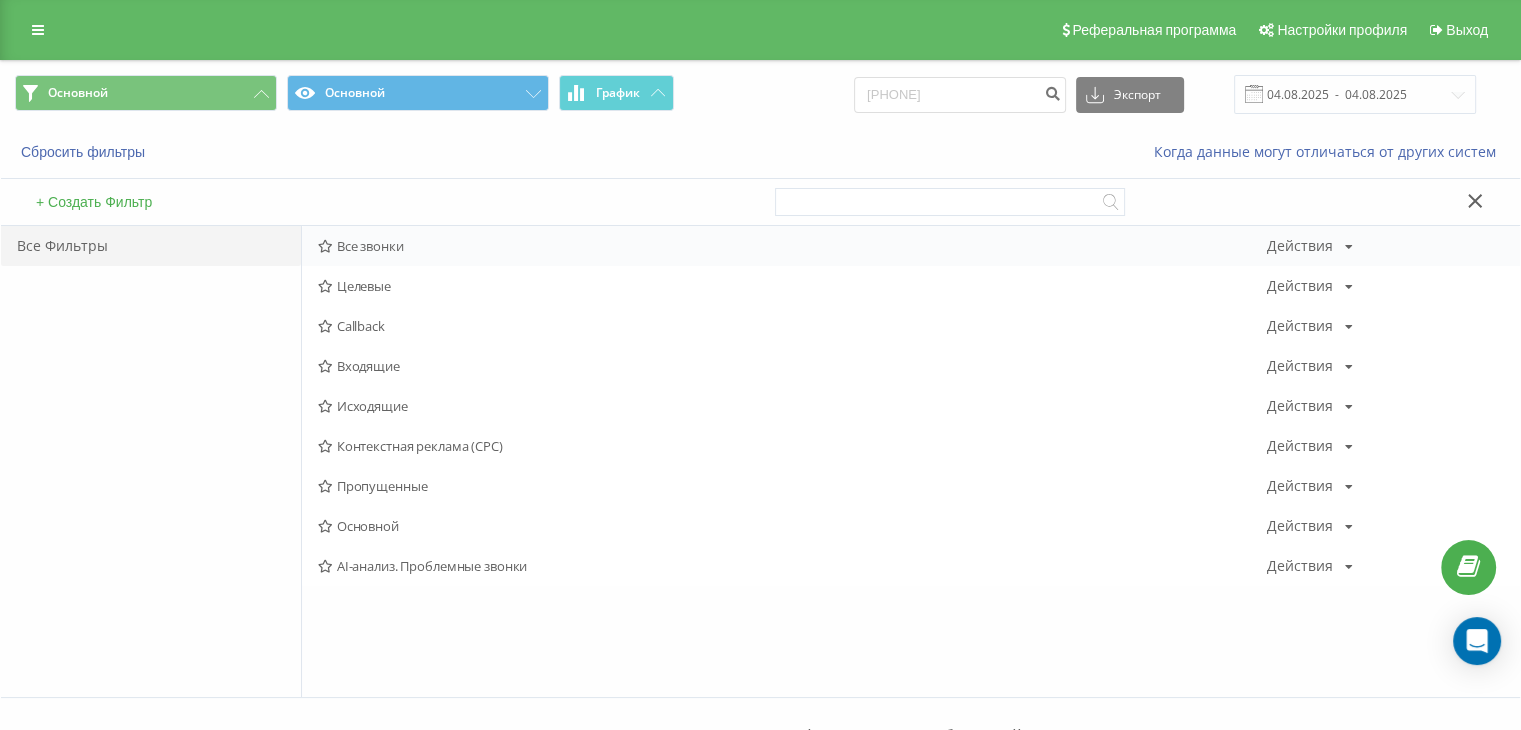 click on "Все звонки" at bounding box center (792, 246) 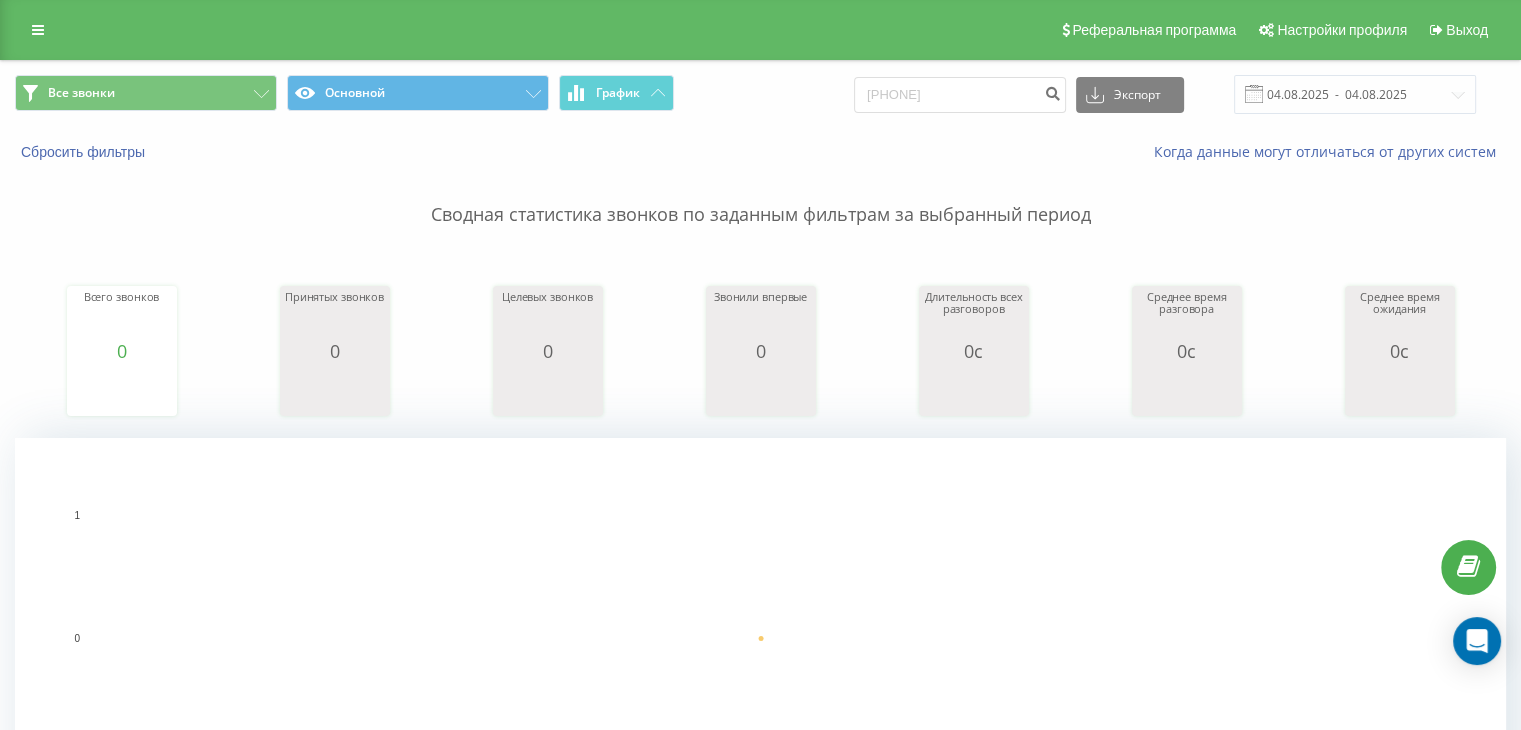 click on "Сводная статистика звонков по заданным фильтрам за выбранный период" at bounding box center [760, 195] 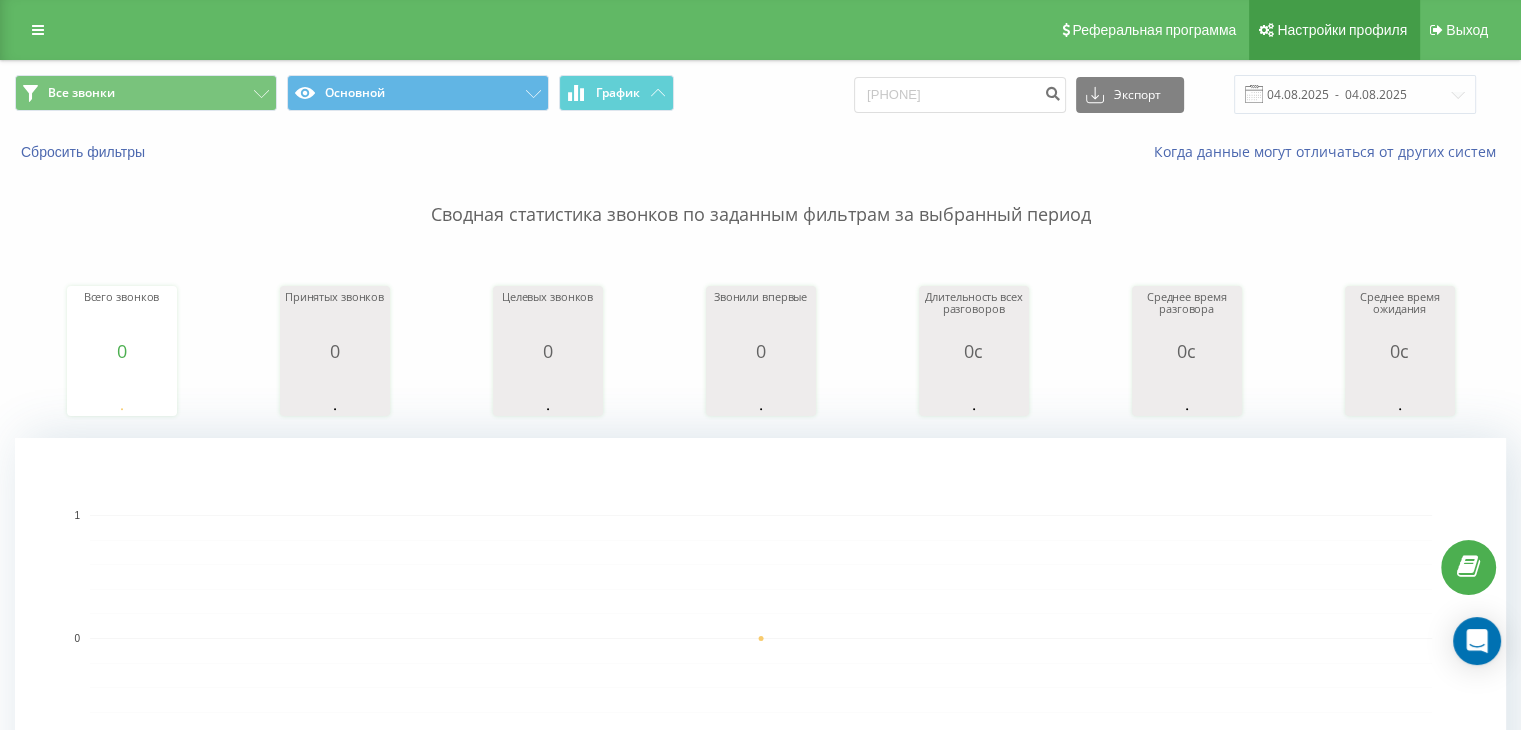 click on "Настройки профиля" at bounding box center (1342, 30) 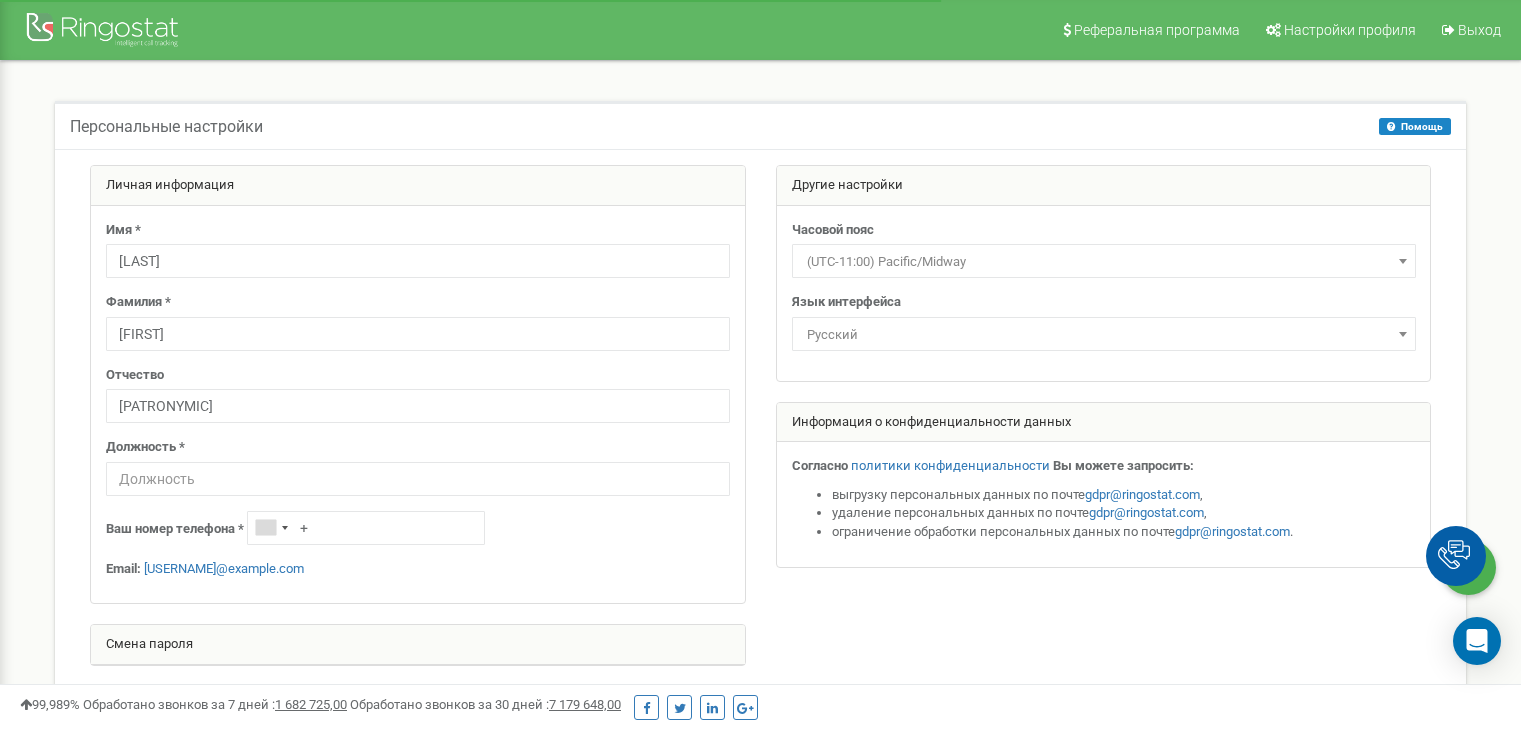 scroll, scrollTop: 0, scrollLeft: 0, axis: both 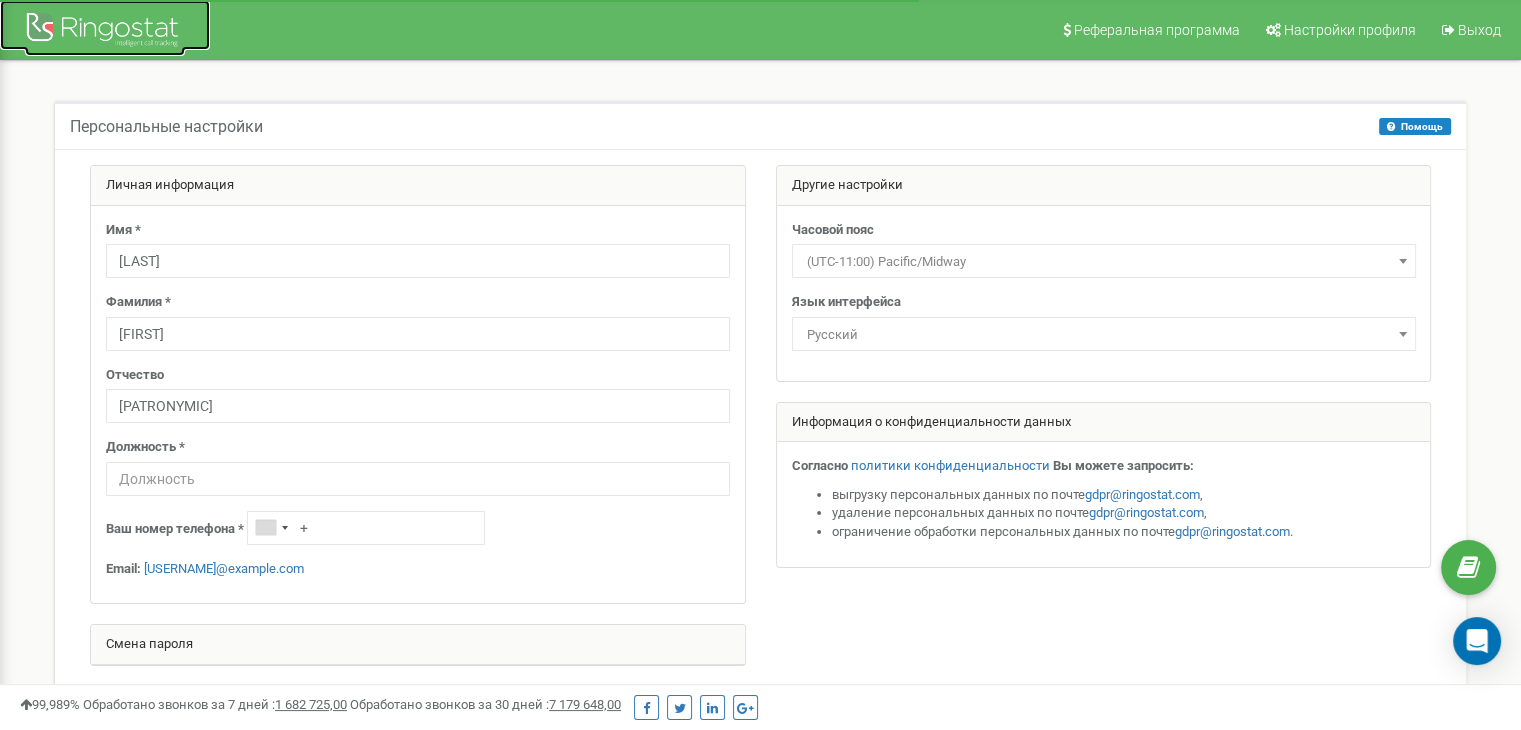click at bounding box center (105, 32) 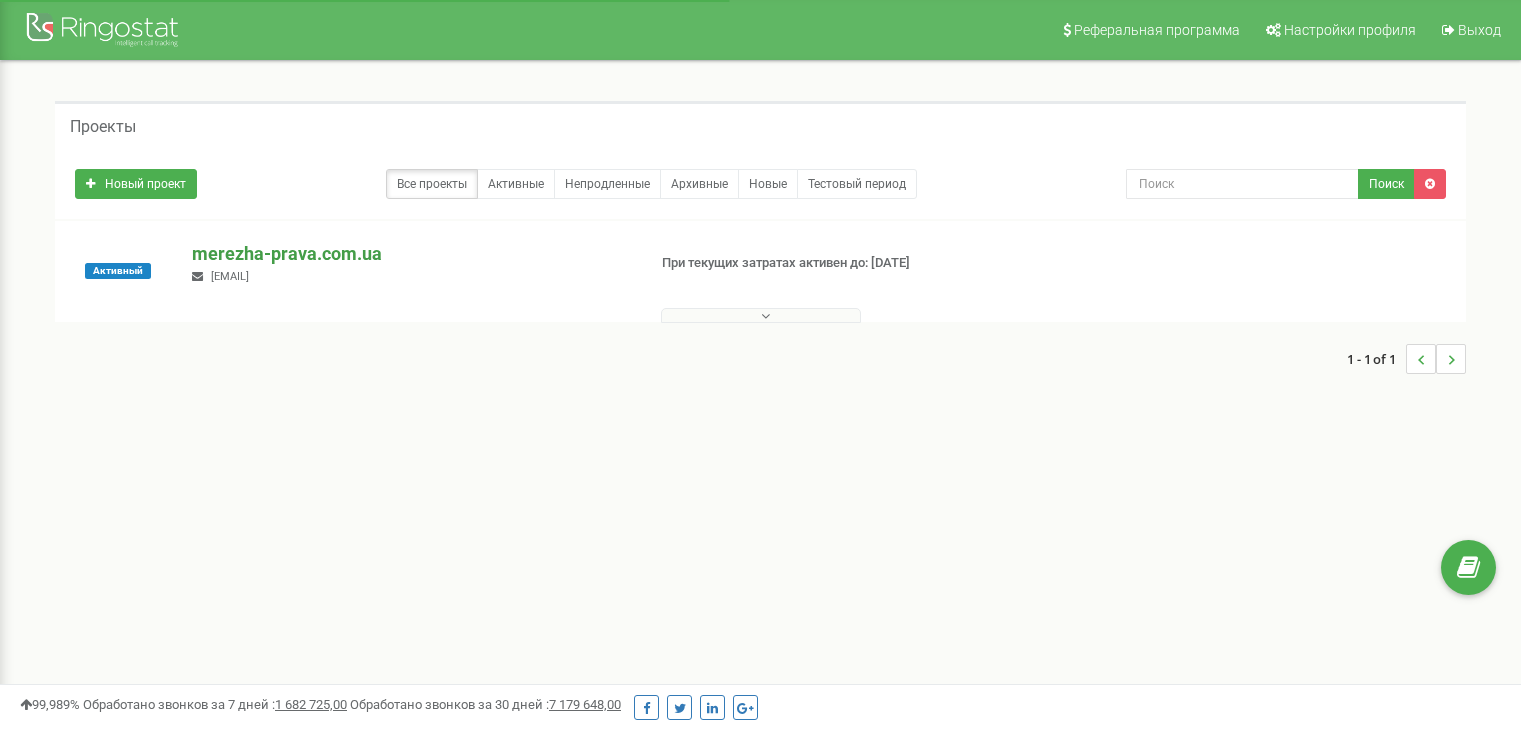 scroll, scrollTop: 0, scrollLeft: 0, axis: both 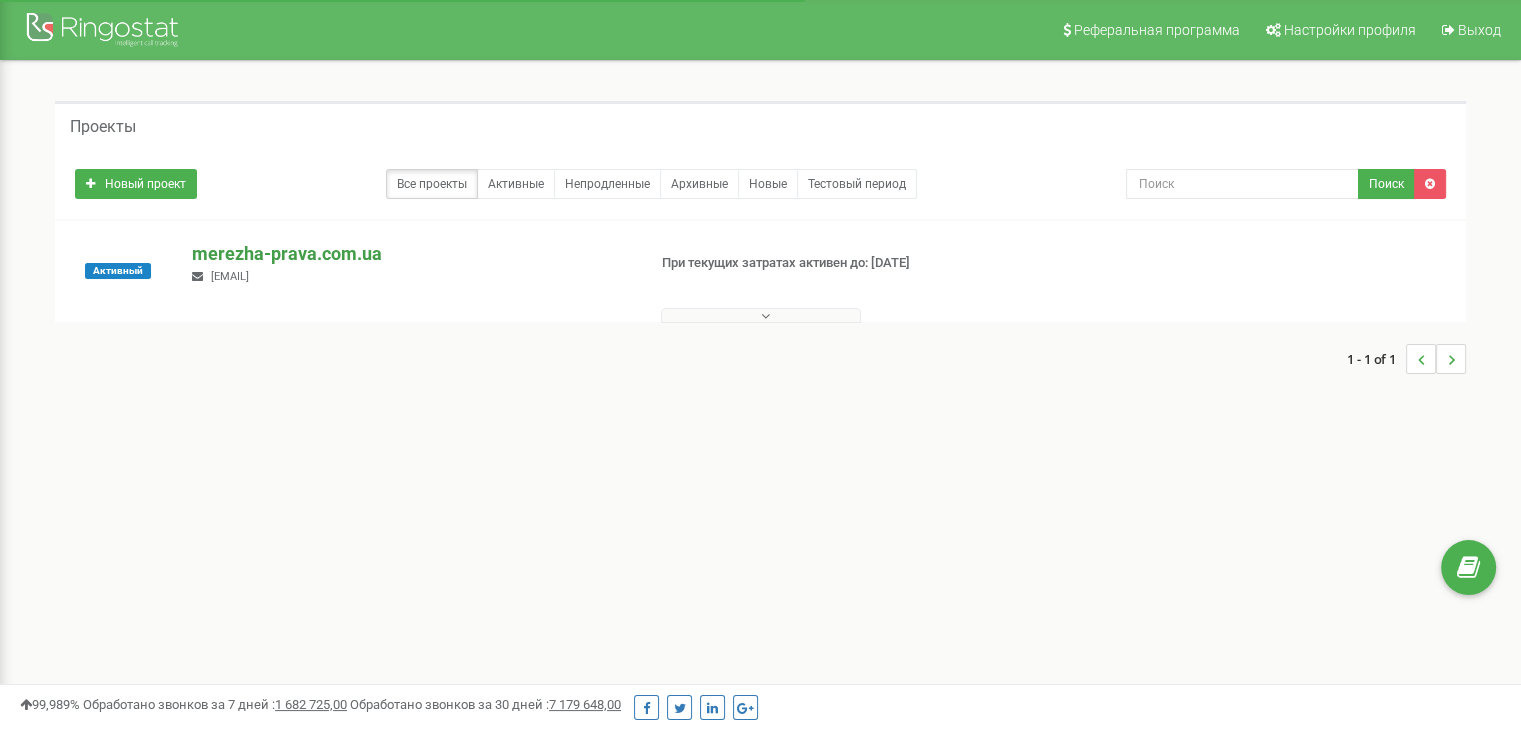click on "merezha-prava.com.ua" at bounding box center (410, 254) 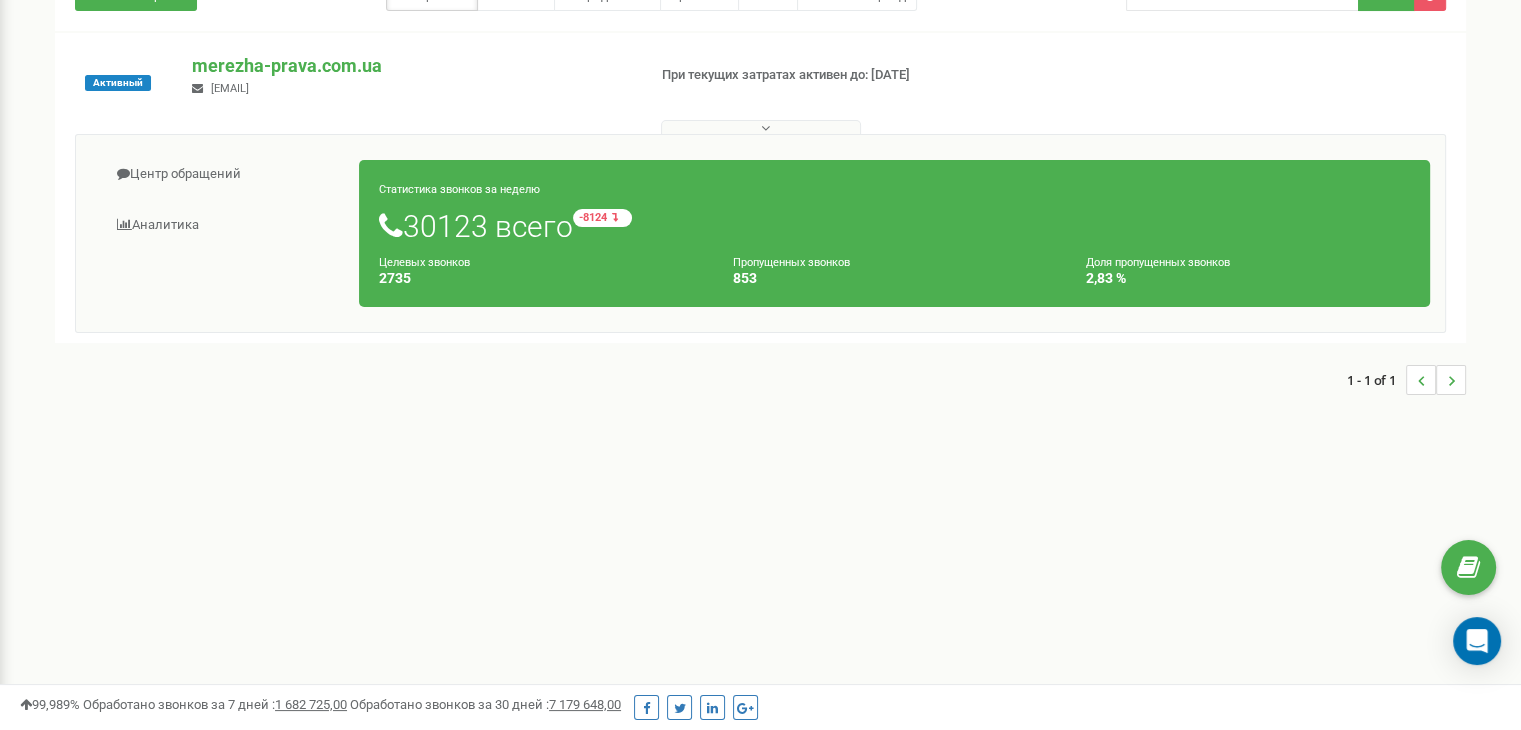 scroll, scrollTop: 200, scrollLeft: 0, axis: vertical 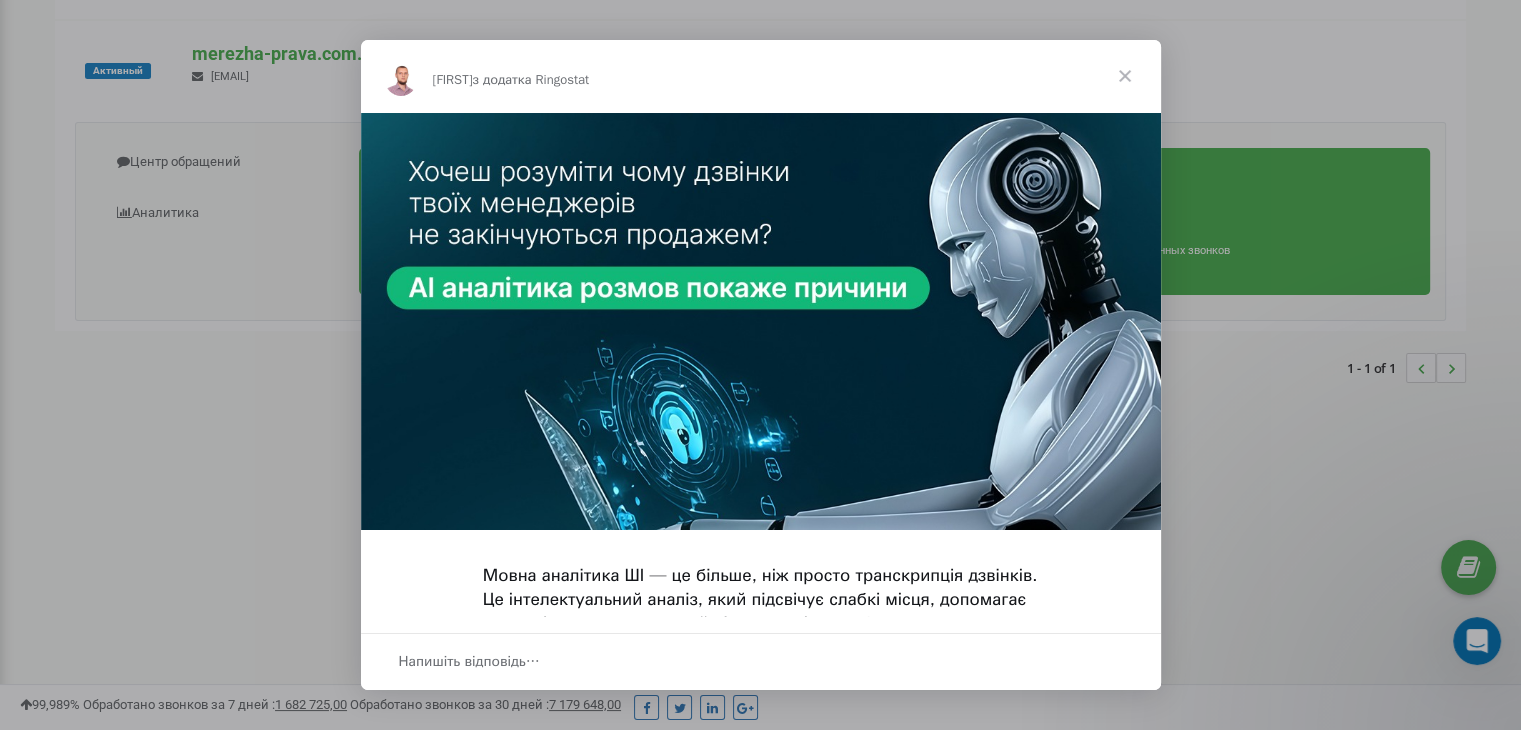 click at bounding box center (1125, 76) 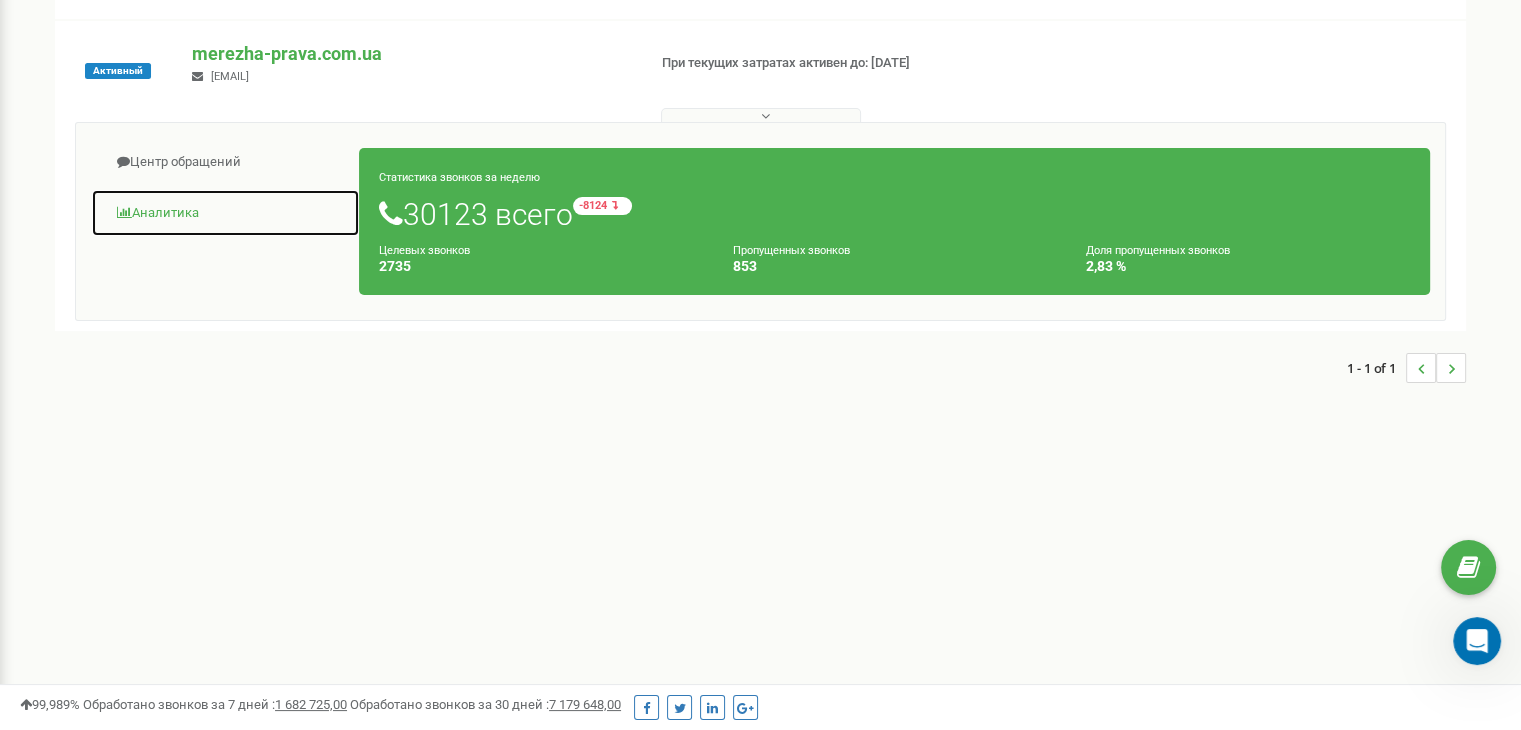 click on "Аналитика" at bounding box center [225, 213] 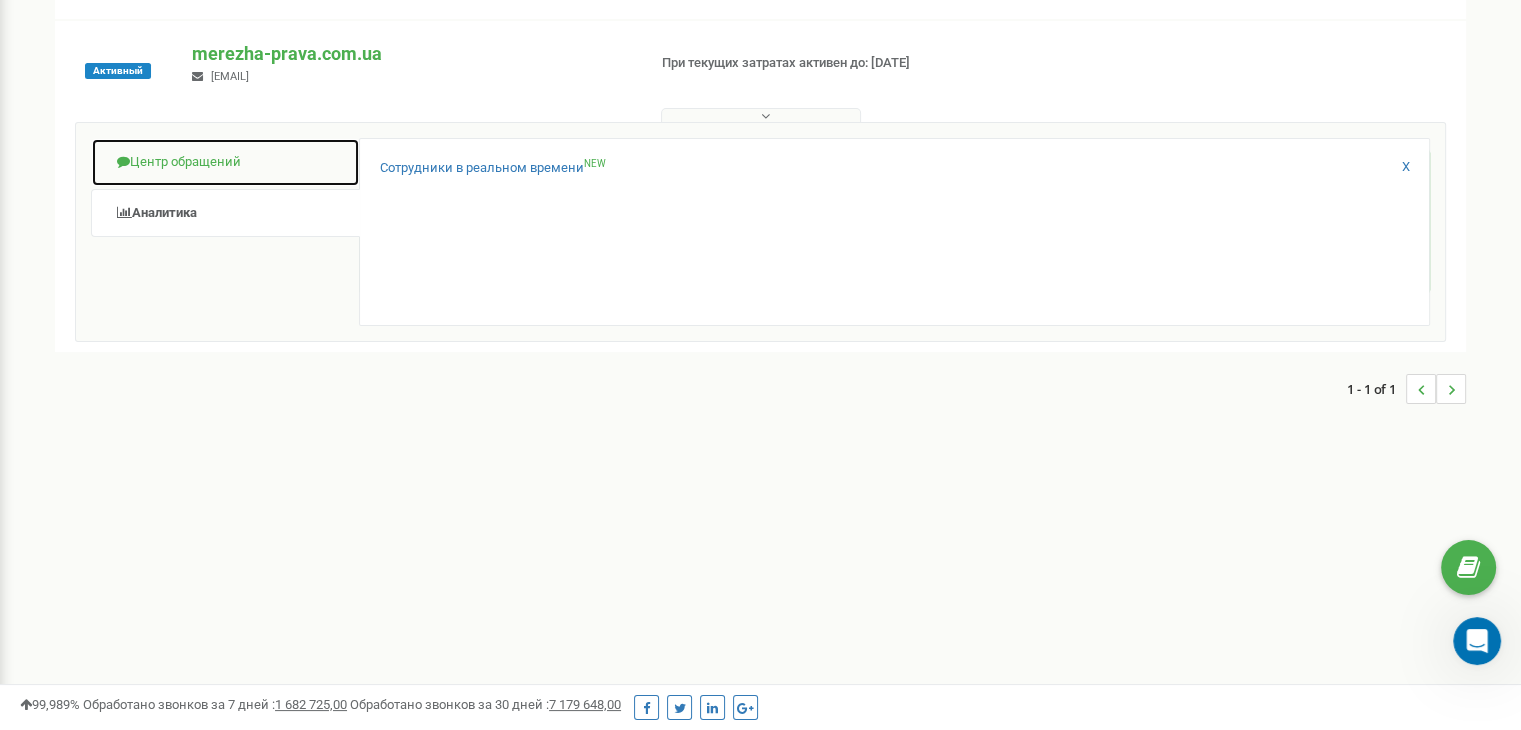 click on "Центр обращений" at bounding box center (225, 162) 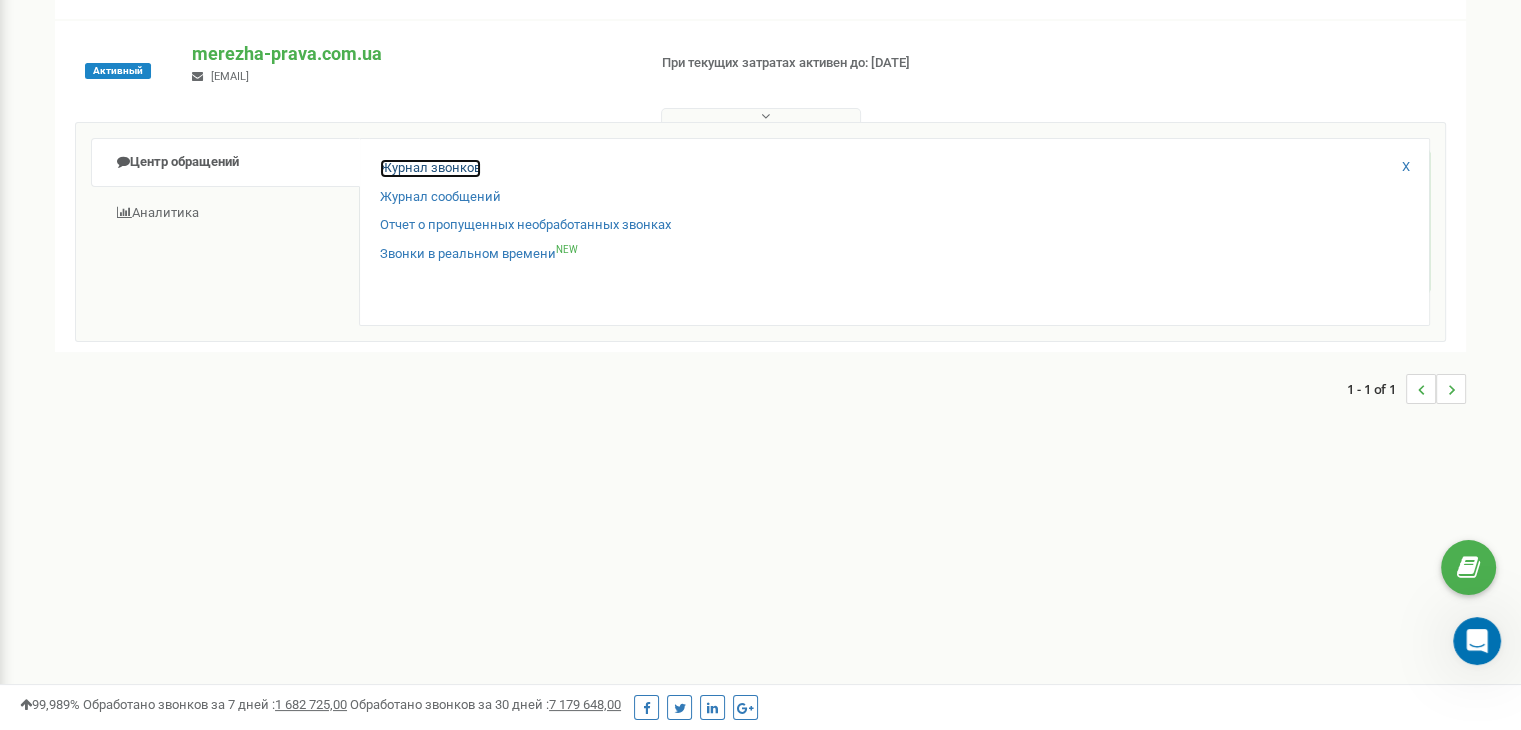 click on "Журнал звонков" at bounding box center [430, 168] 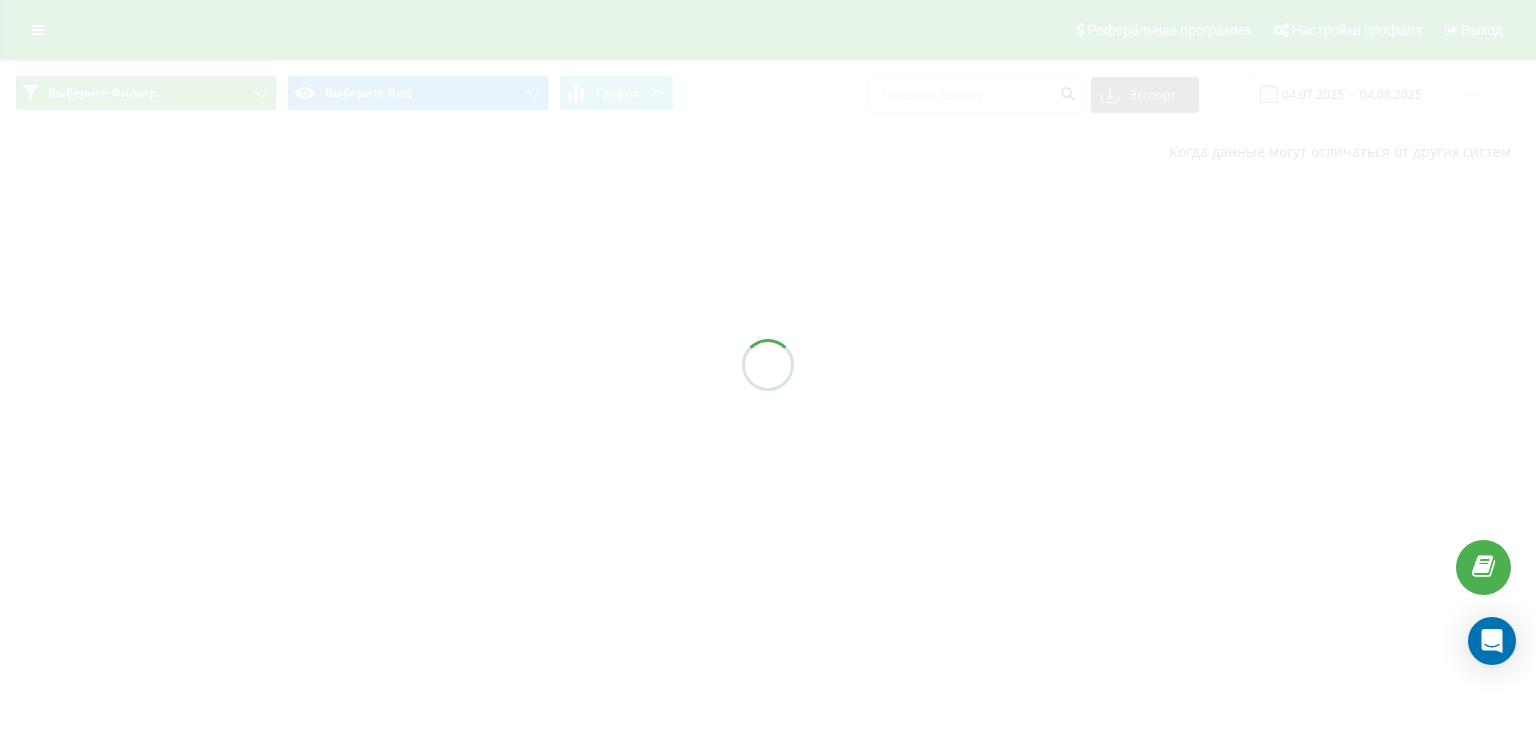 scroll, scrollTop: 0, scrollLeft: 0, axis: both 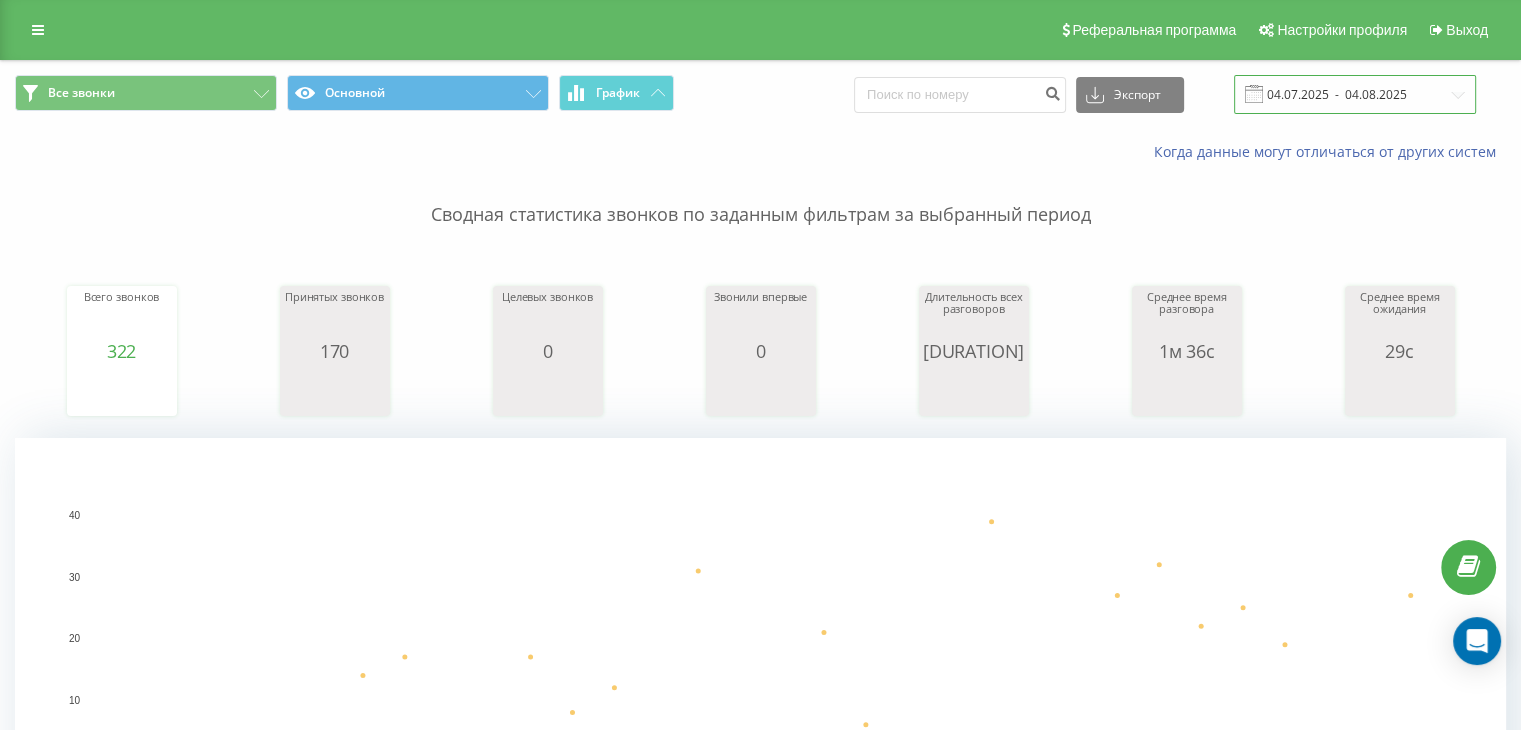click on "04.07.2025  -  04.08.2025" at bounding box center (1355, 94) 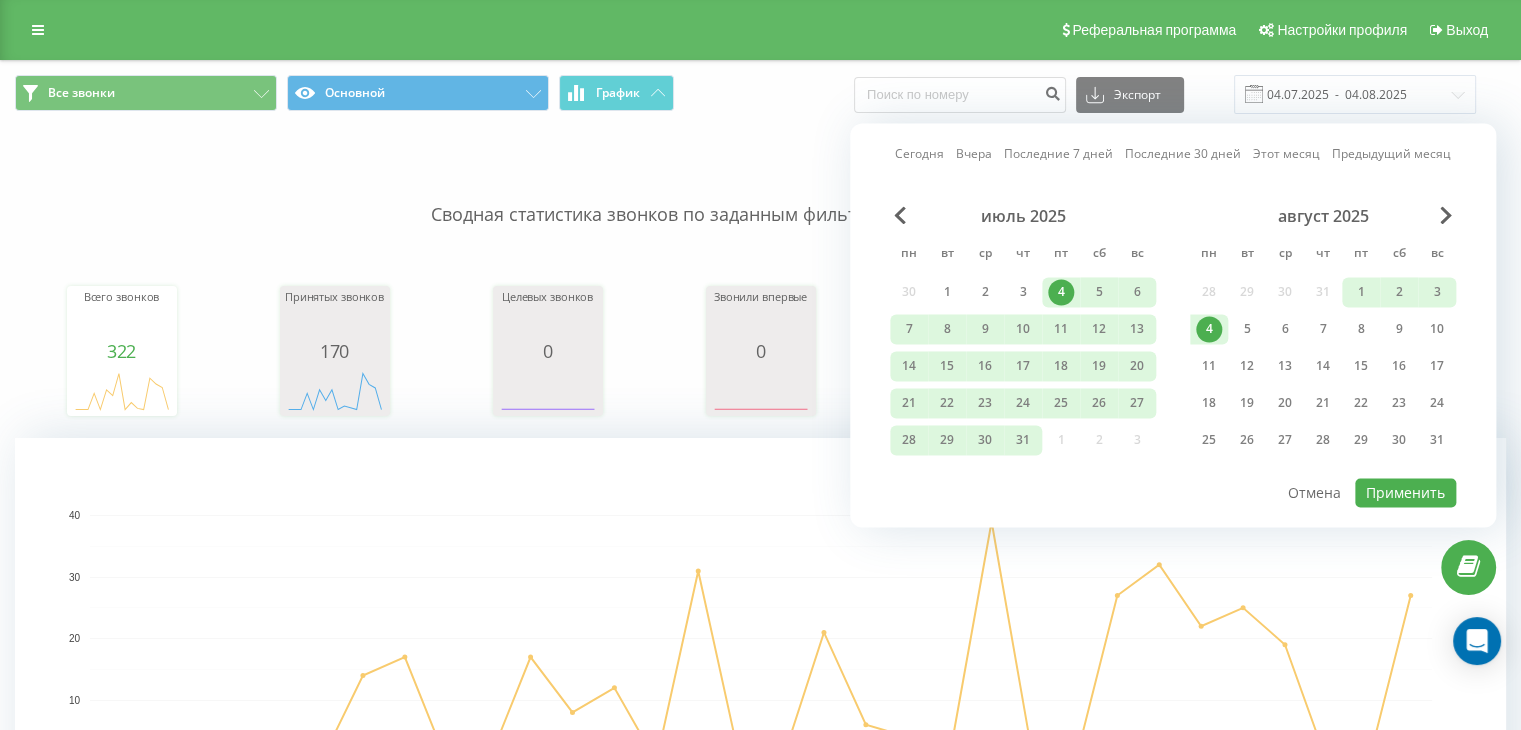 click on "4" at bounding box center (1209, 329) 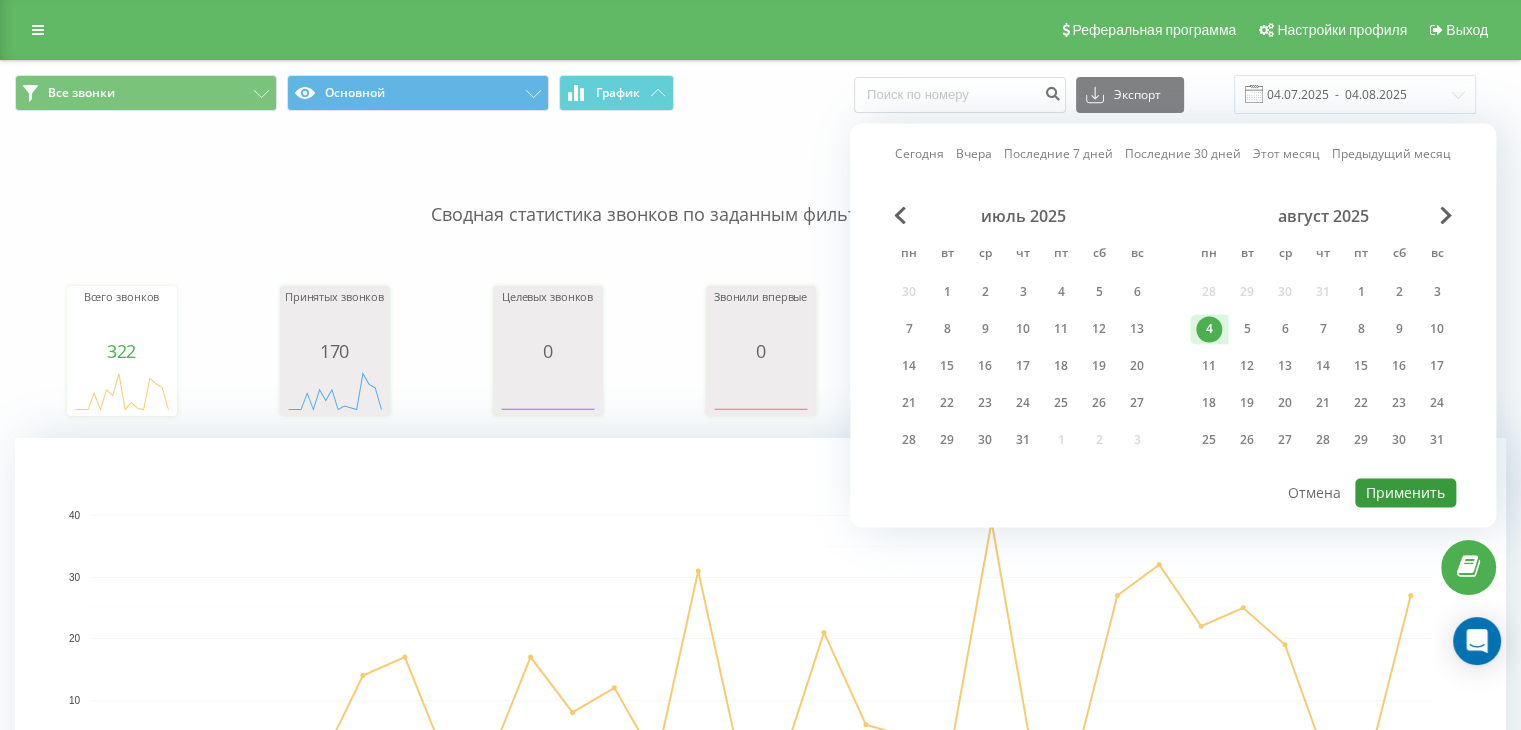 click on "Применить" at bounding box center [1405, 492] 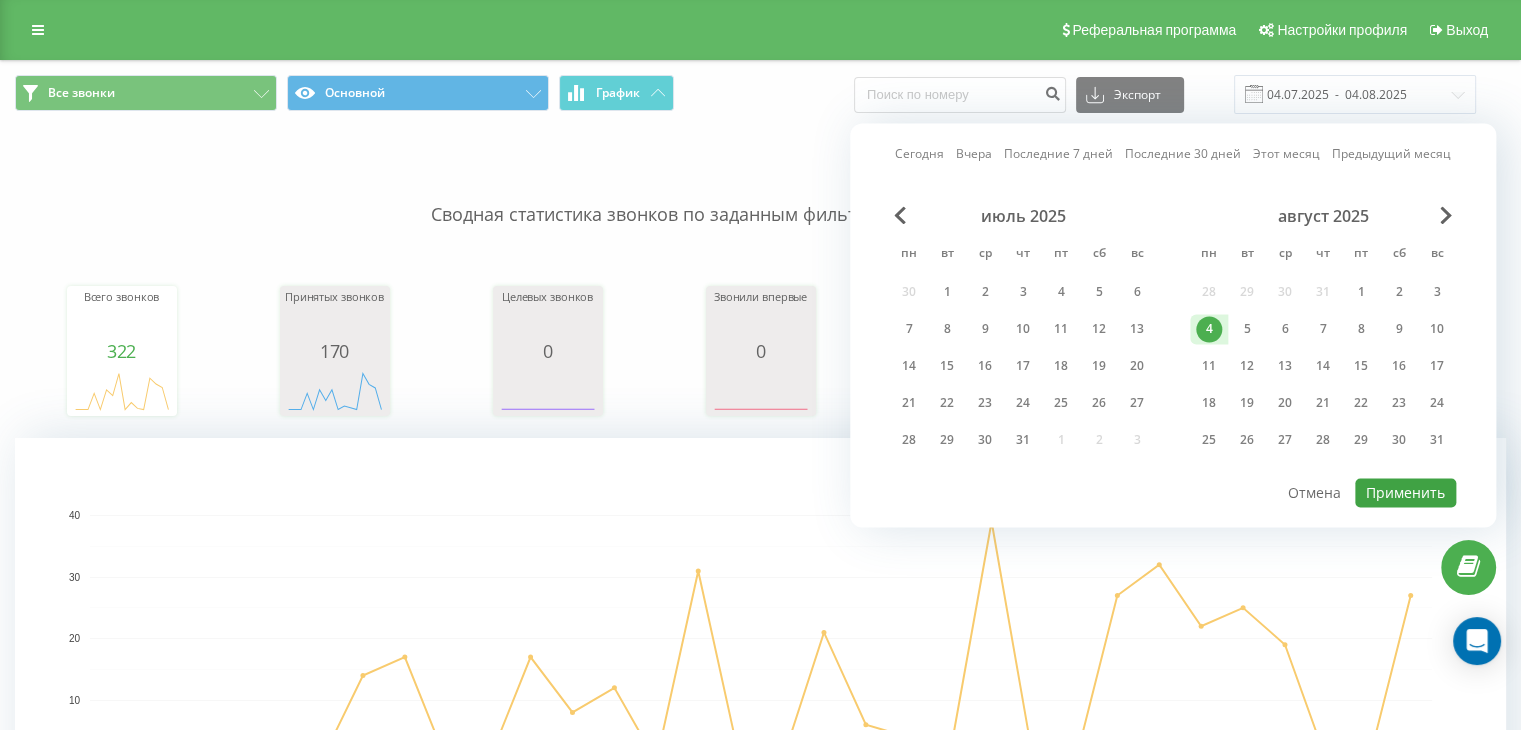 type on "04.08.2025  -  04.08.2025" 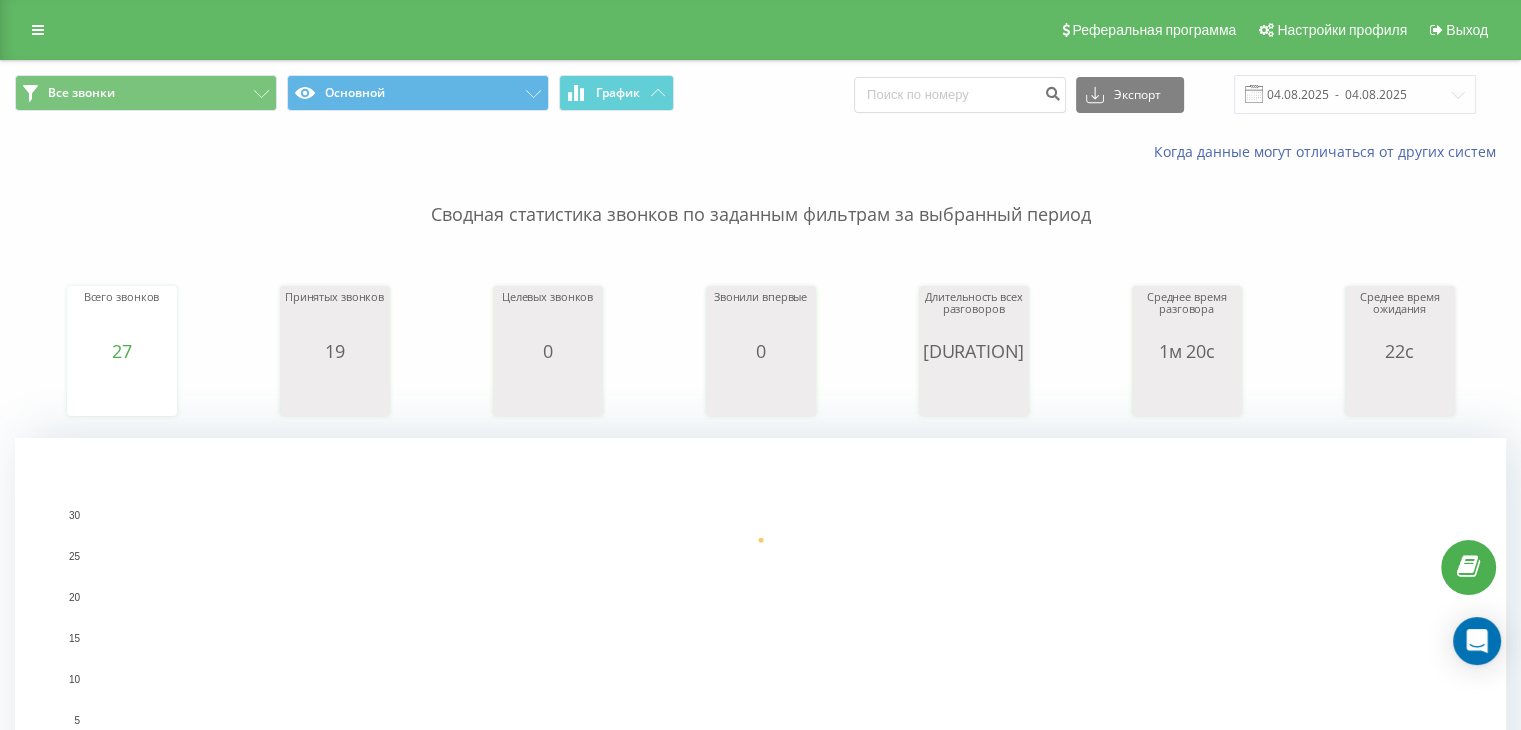 click on "Сводная статистика звонков по заданным фильтрам за выбранный период" at bounding box center [760, 195] 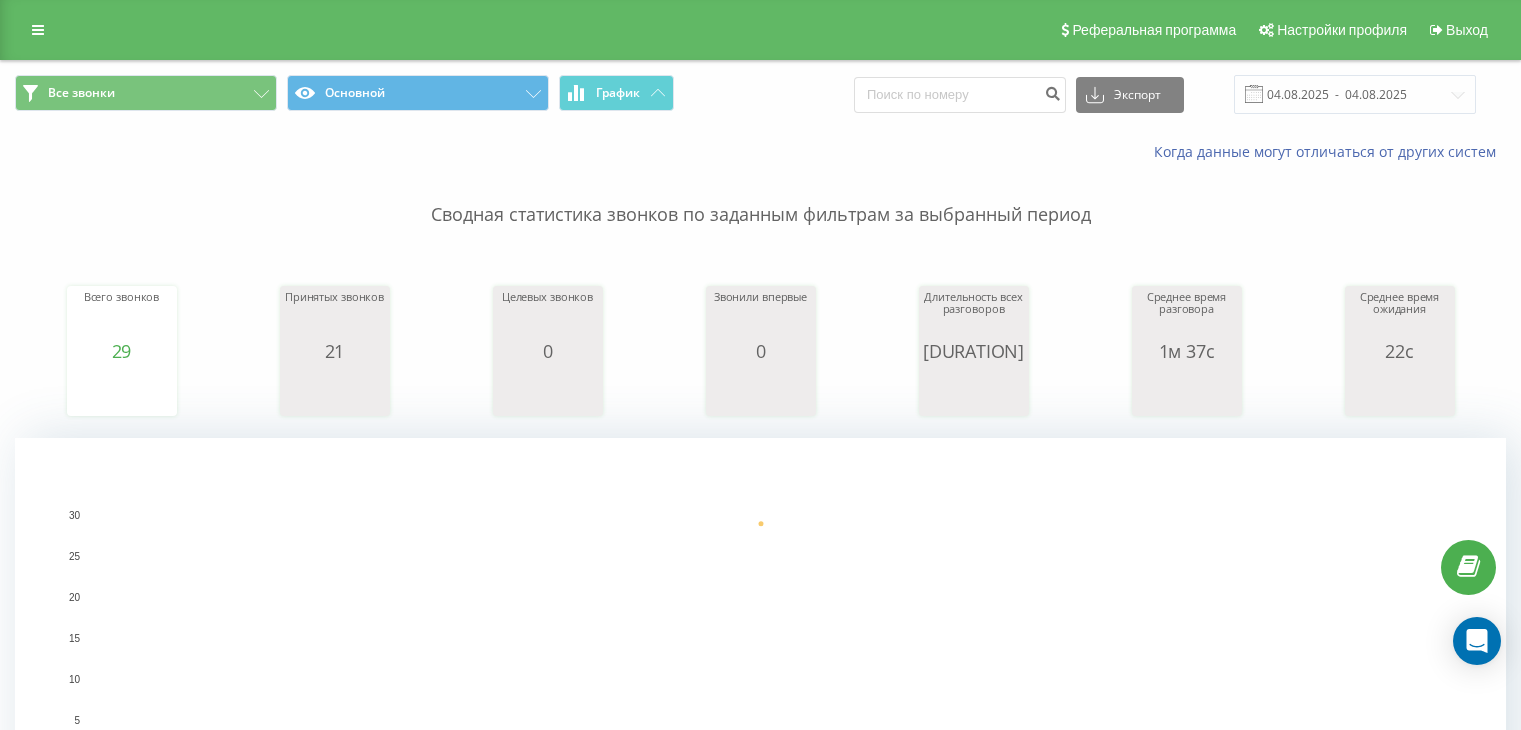 scroll, scrollTop: 0, scrollLeft: 0, axis: both 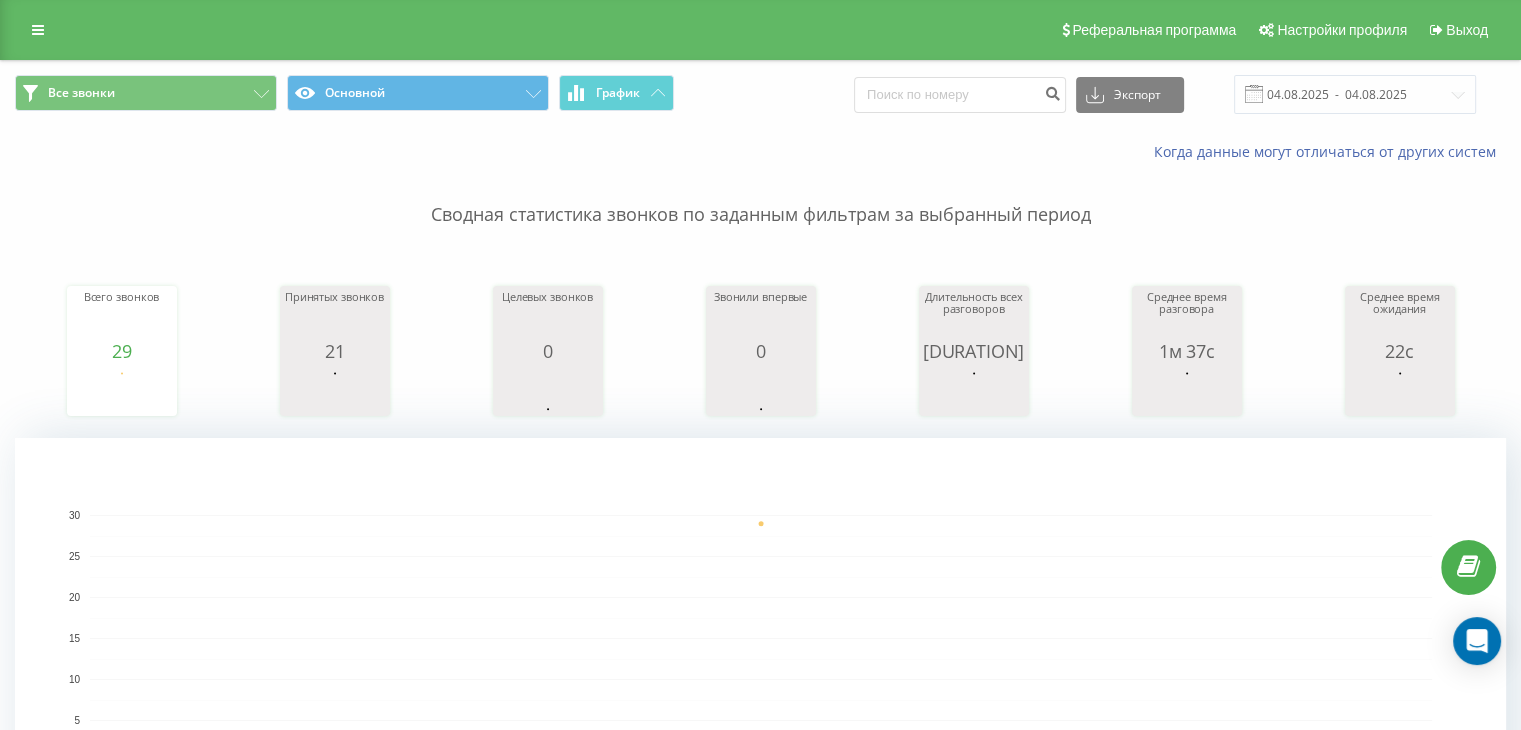 click on "Все звонки Основной График Экспорт .csv .xls .xlsx 04.08.2025  -  04.08.2025" at bounding box center (760, 94) 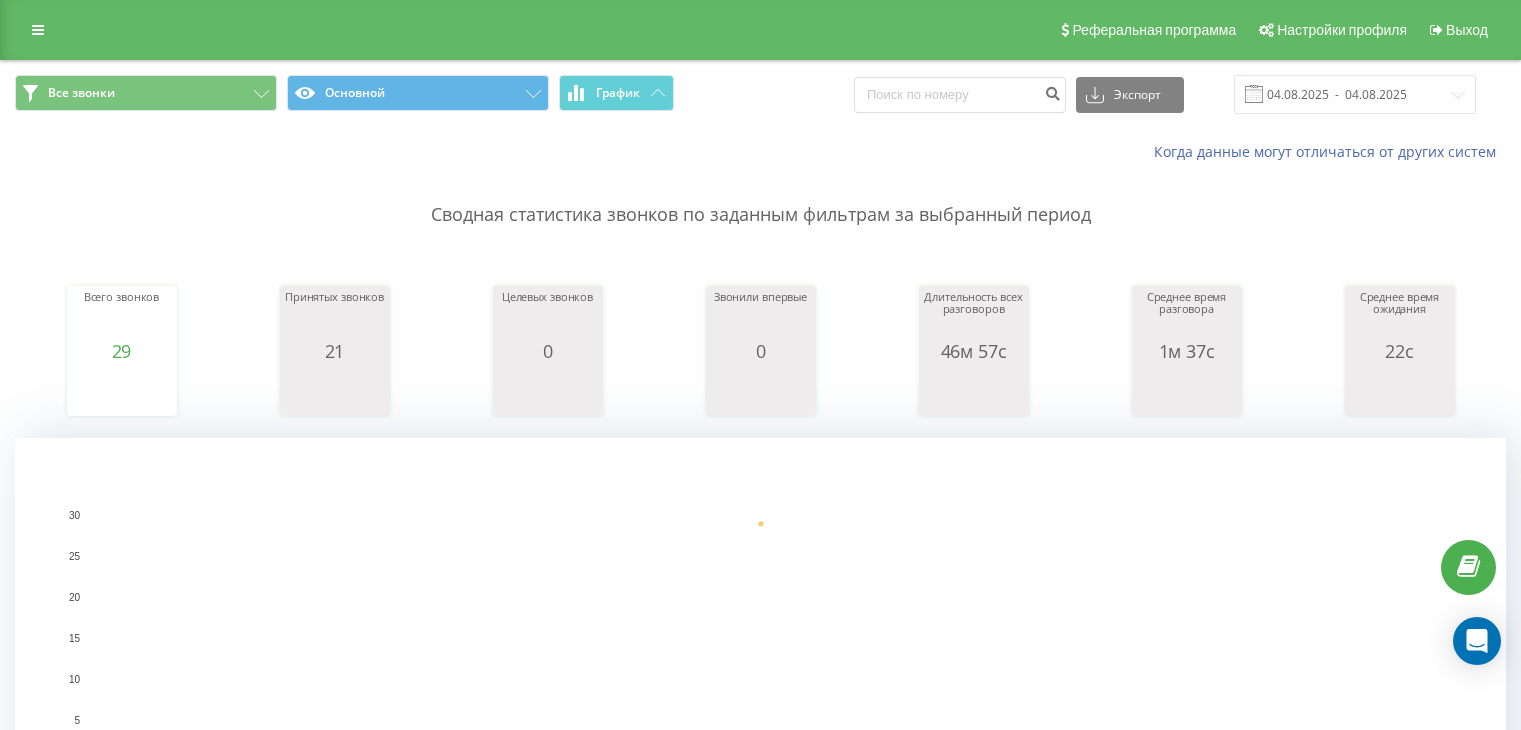 scroll, scrollTop: 0, scrollLeft: 0, axis: both 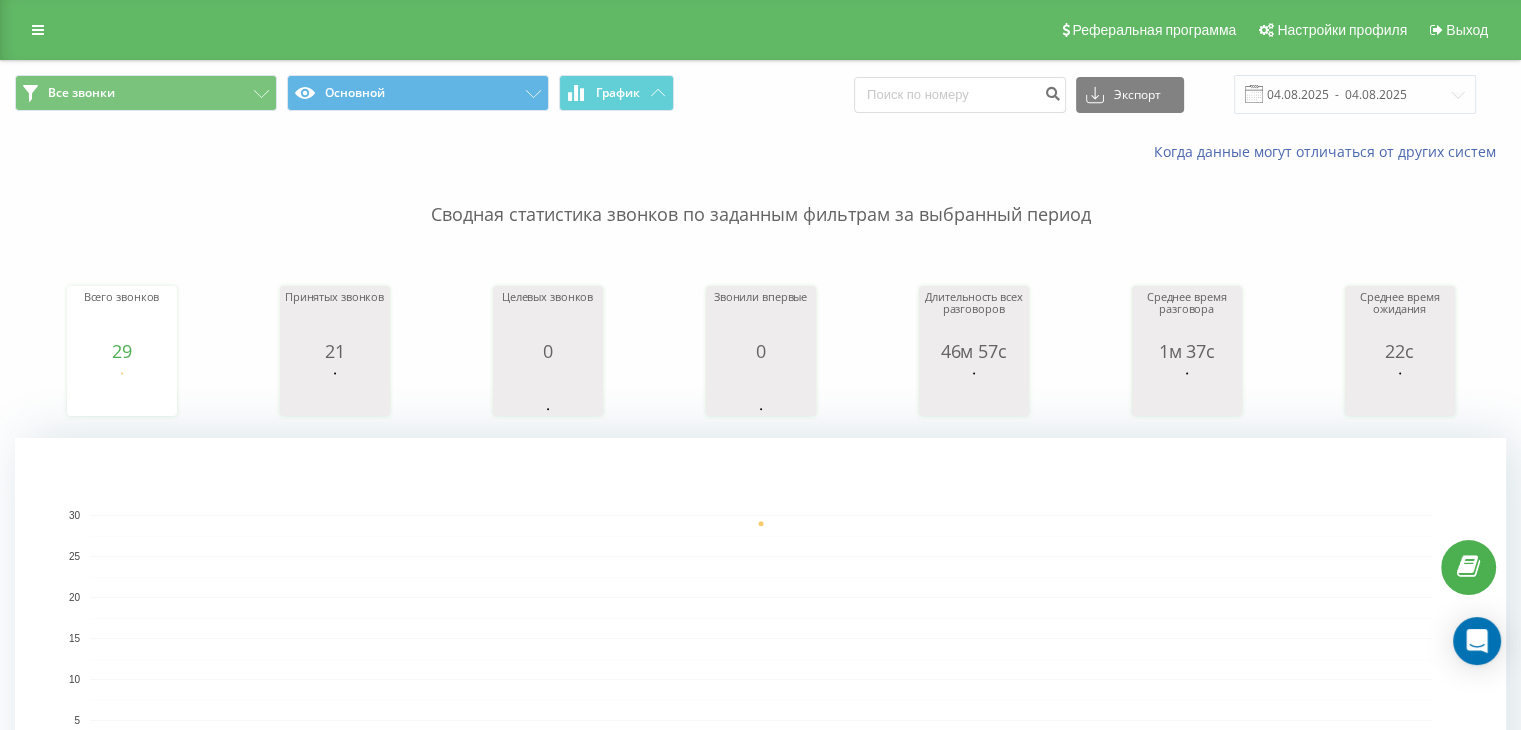 click on "Когда данные могут отличаться от других систем" at bounding box center [1045, 152] 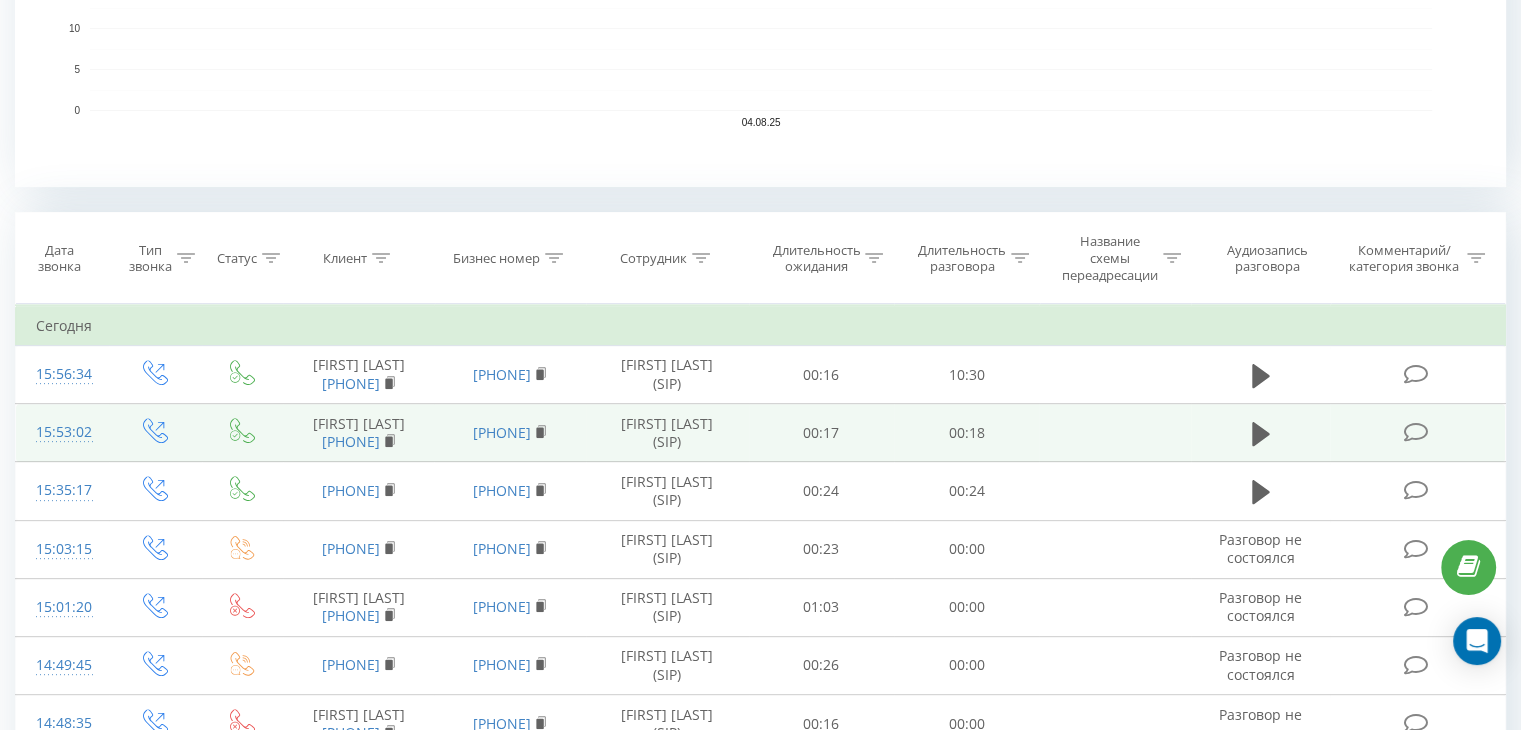 scroll, scrollTop: 0, scrollLeft: 0, axis: both 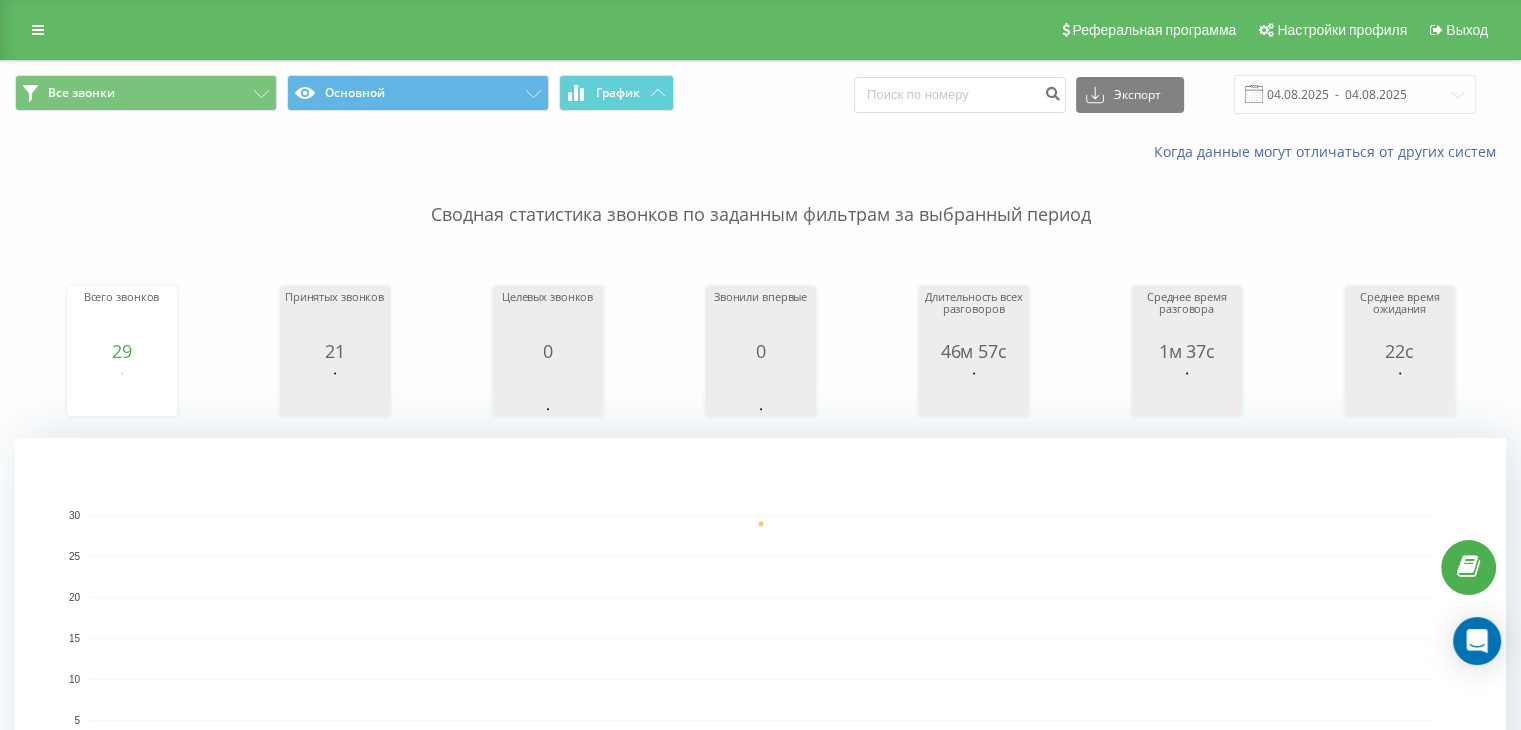 click on "Все звонки Основной График Экспорт .csv .xls .xlsx 04.08.2025  -  04.08.2025" at bounding box center [760, 94] 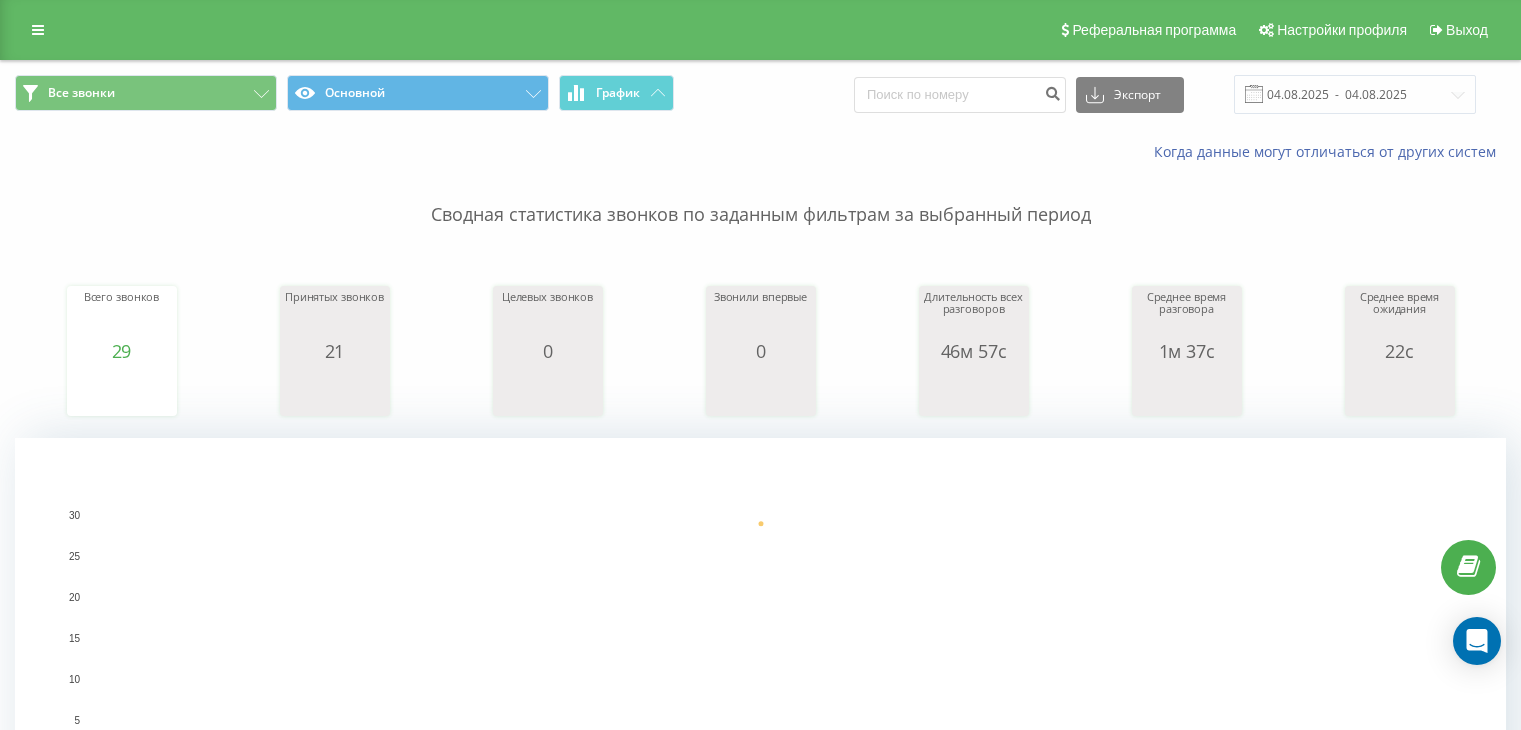 scroll, scrollTop: 0, scrollLeft: 0, axis: both 